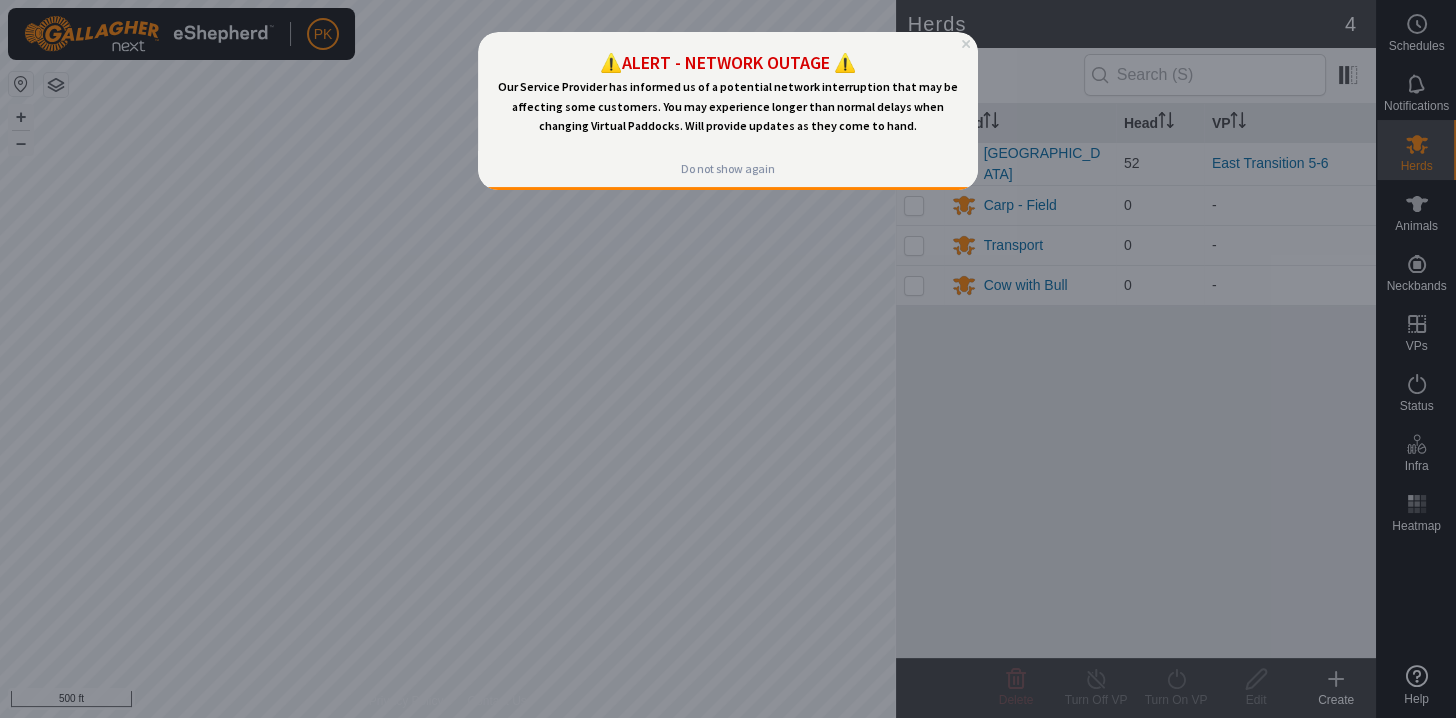 scroll, scrollTop: 0, scrollLeft: 0, axis: both 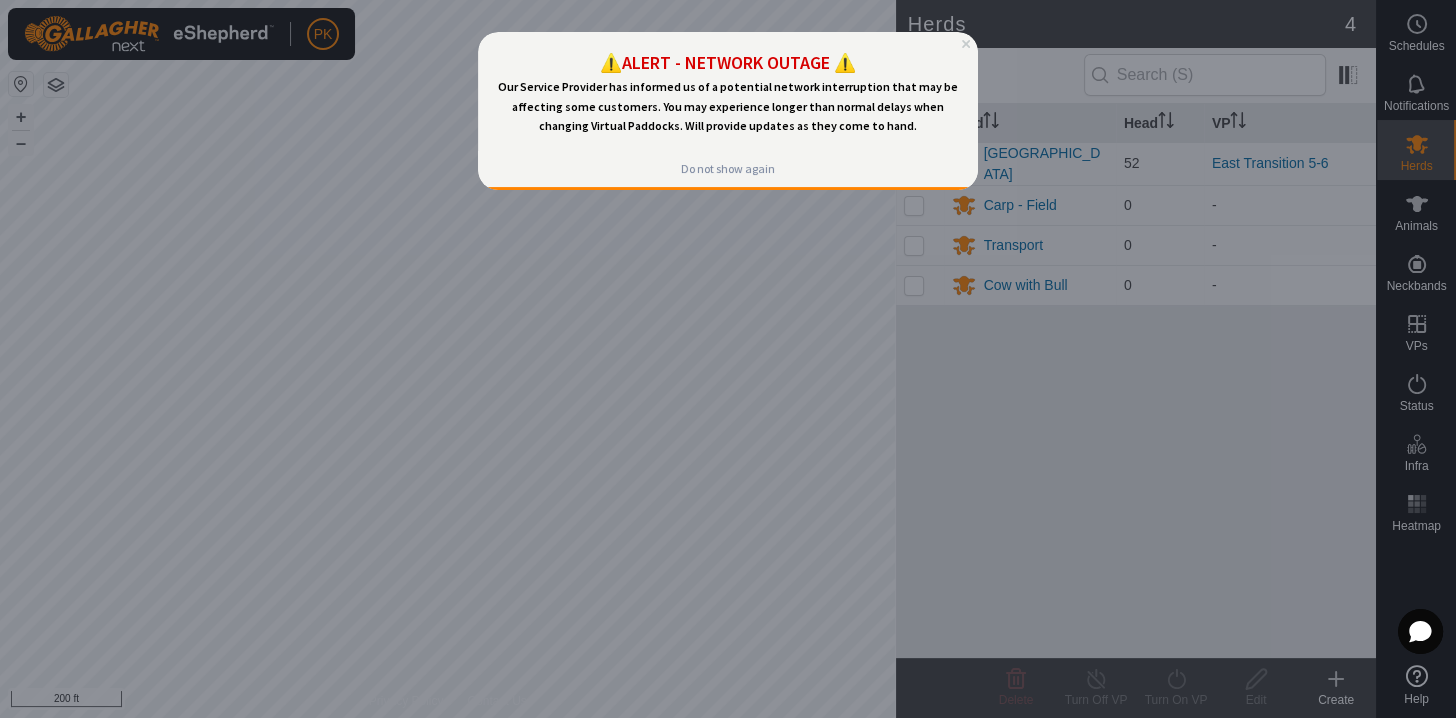 click at bounding box center [728, 359] 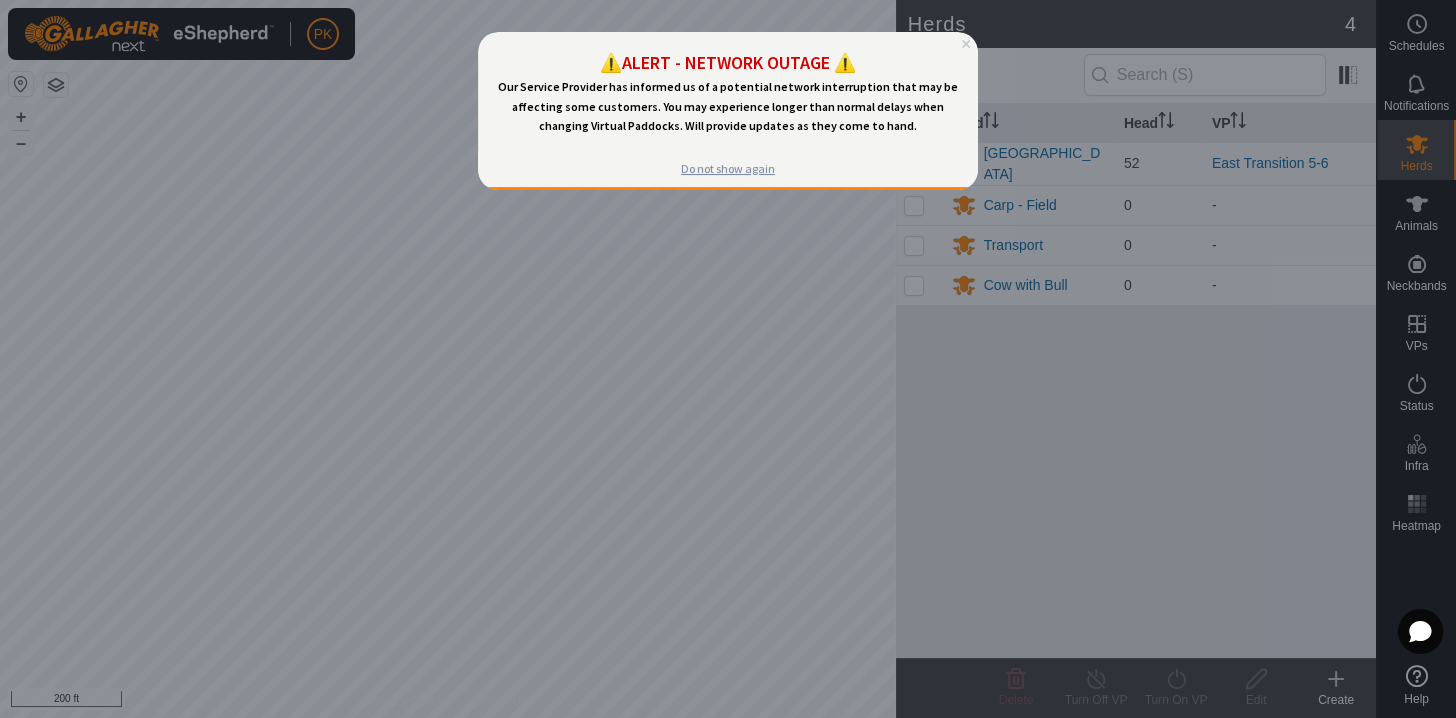 click on "Do not show again" at bounding box center [728, 169] 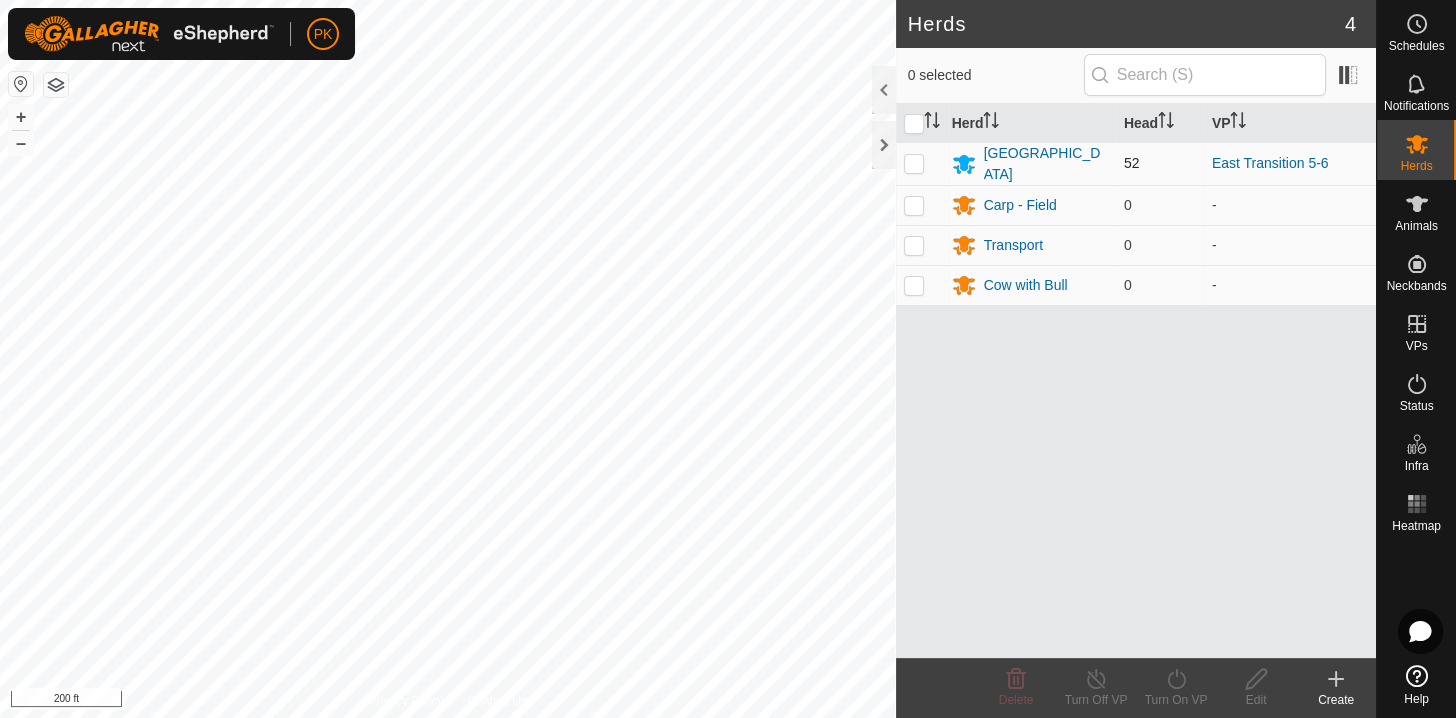 click at bounding box center (914, 163) 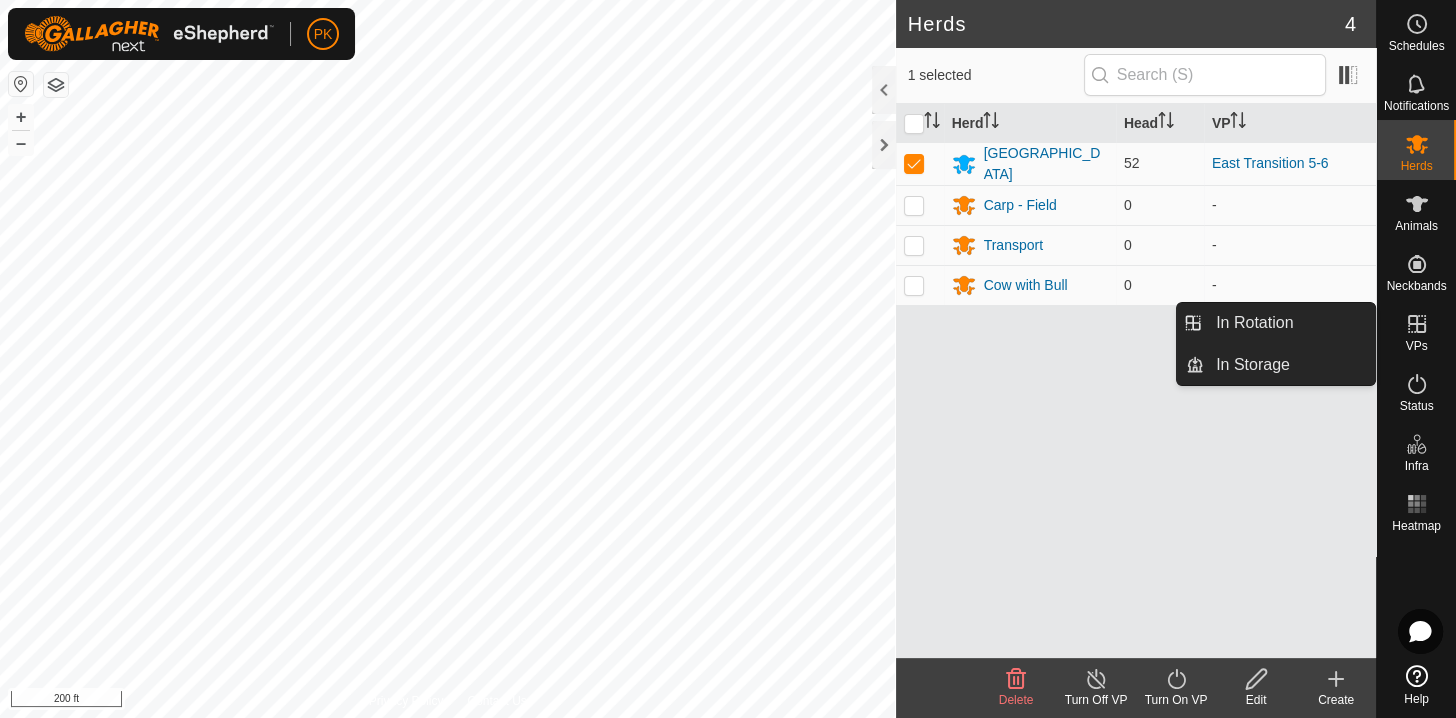 click 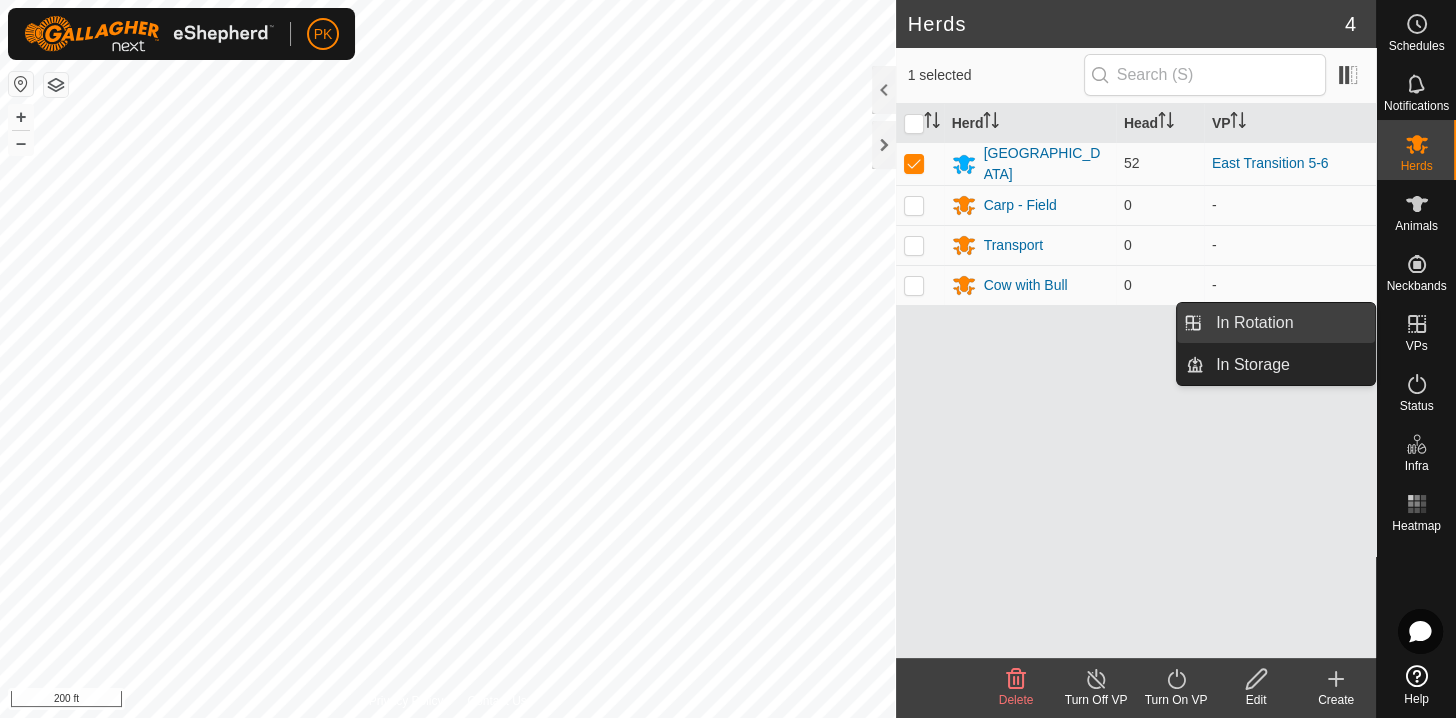 click on "In Rotation" at bounding box center [1289, 323] 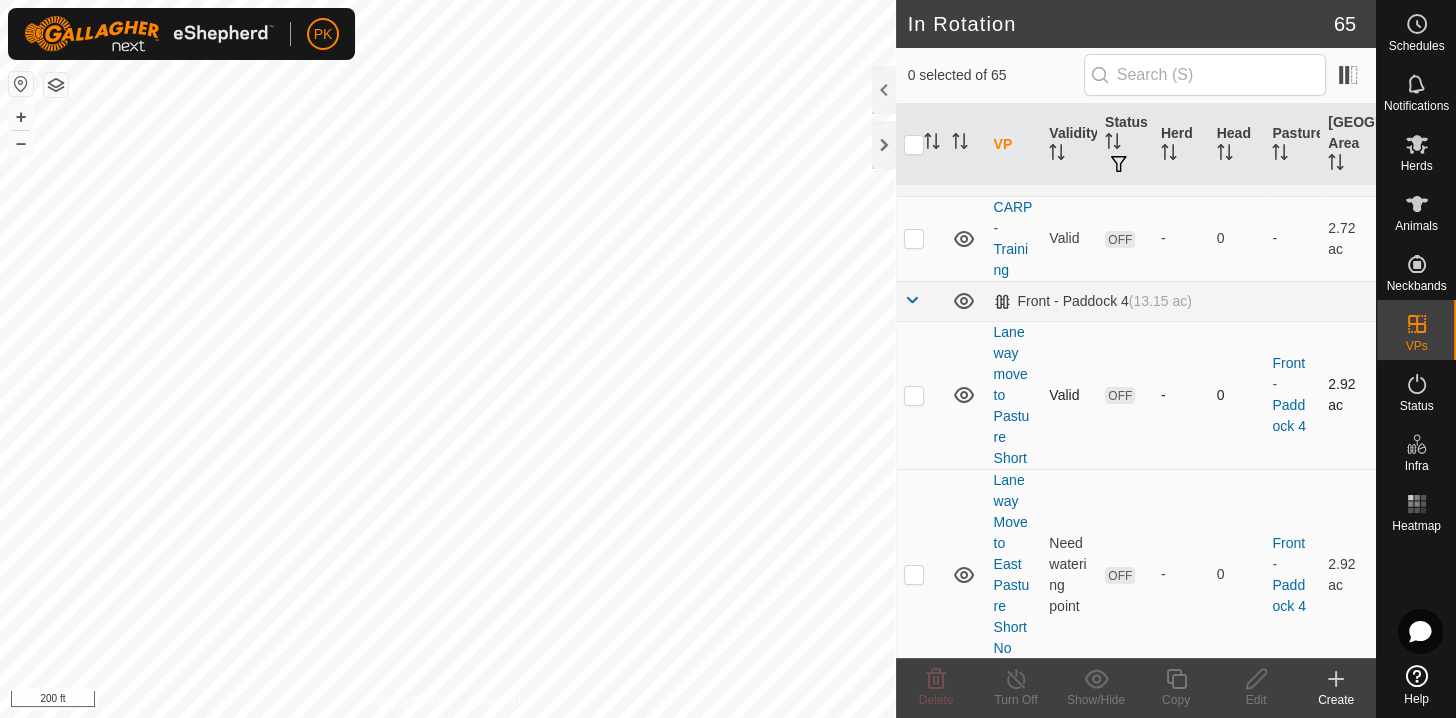 scroll, scrollTop: 0, scrollLeft: 0, axis: both 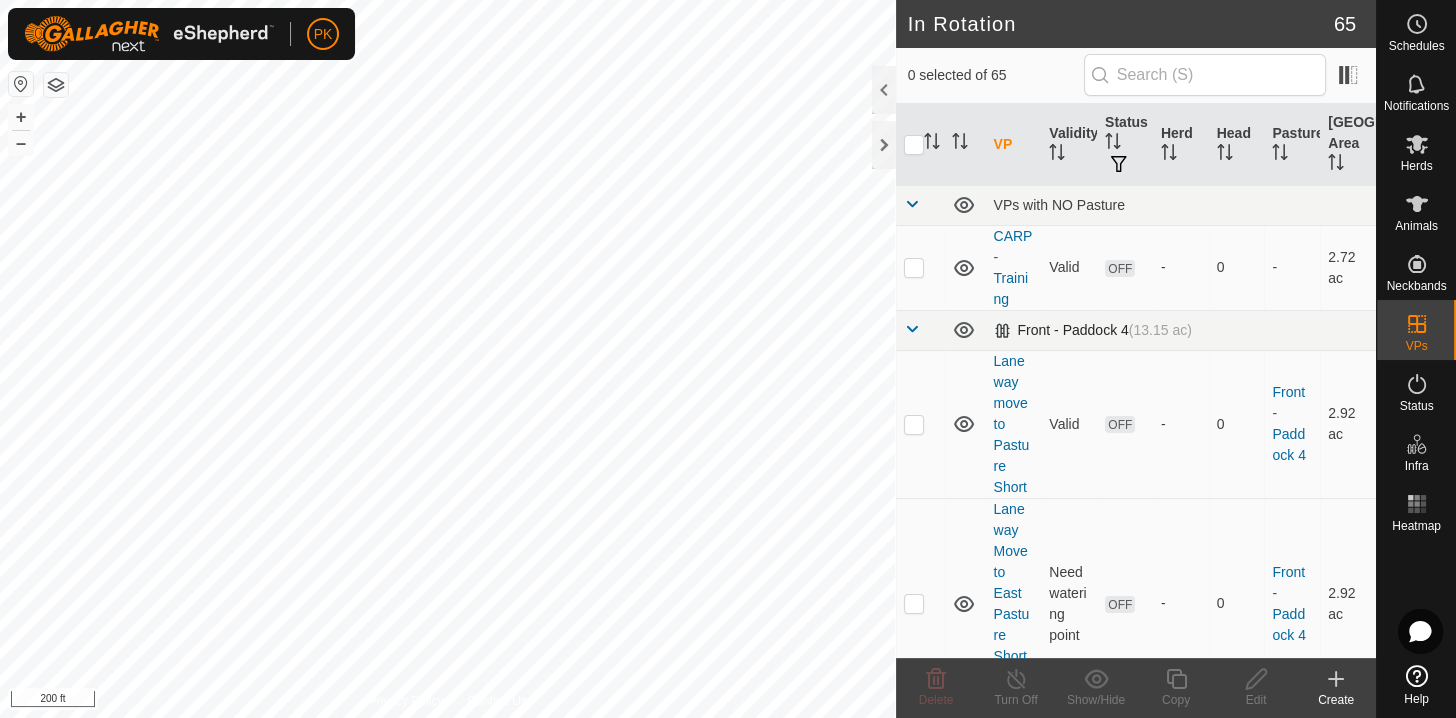 click at bounding box center [912, 329] 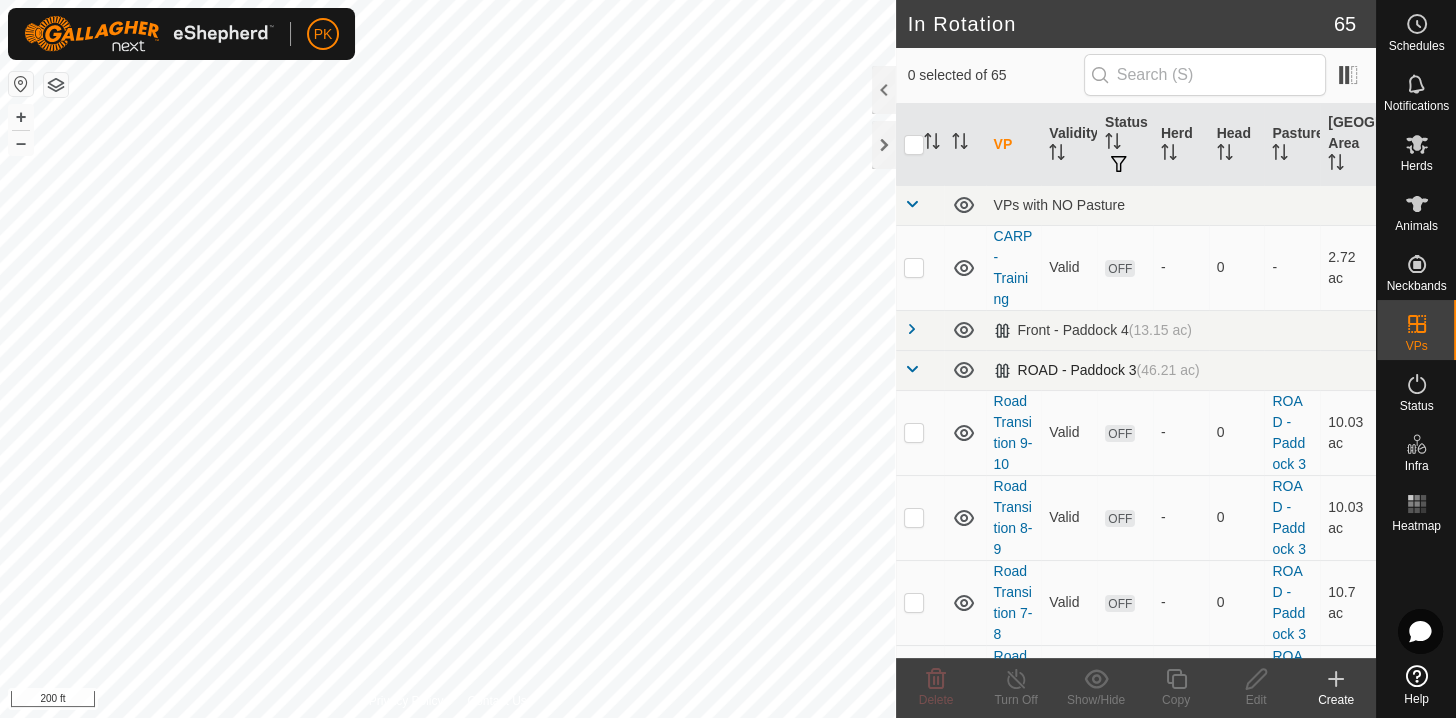 click at bounding box center (912, 369) 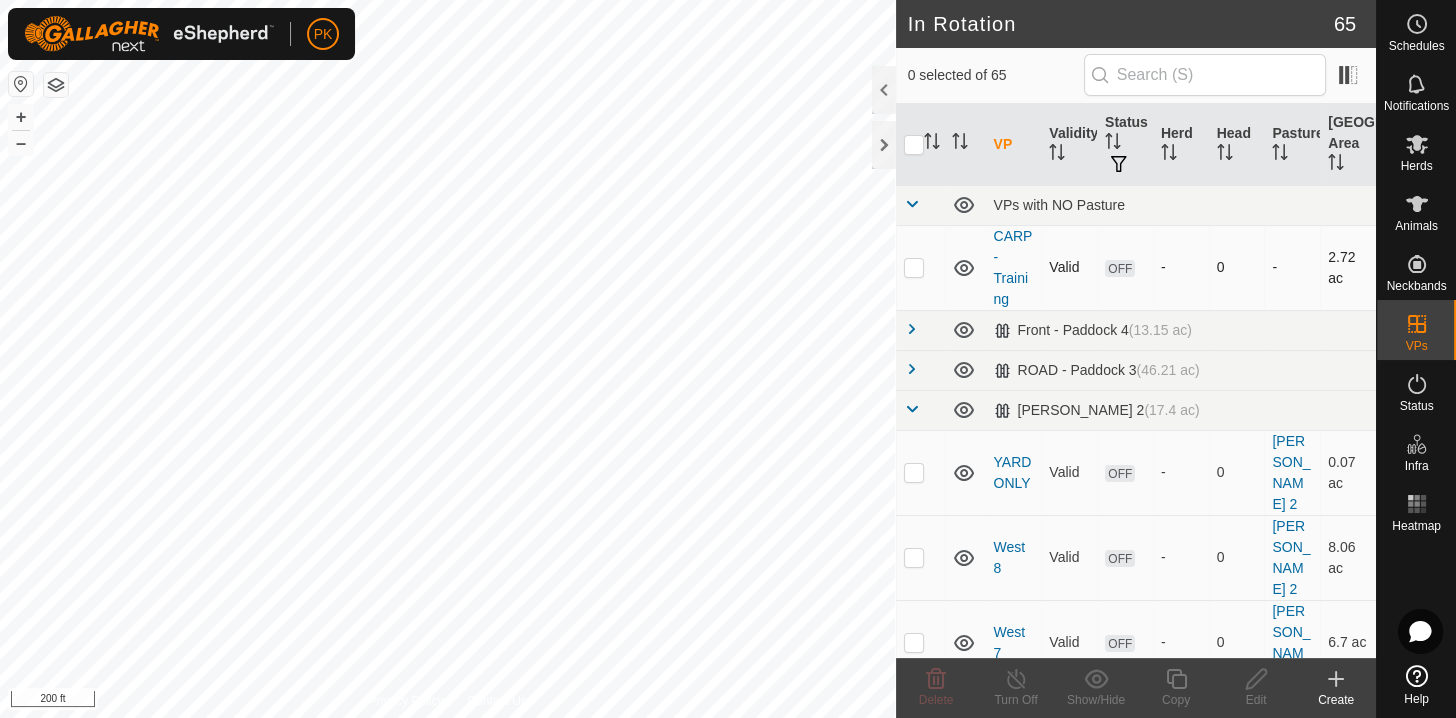 click 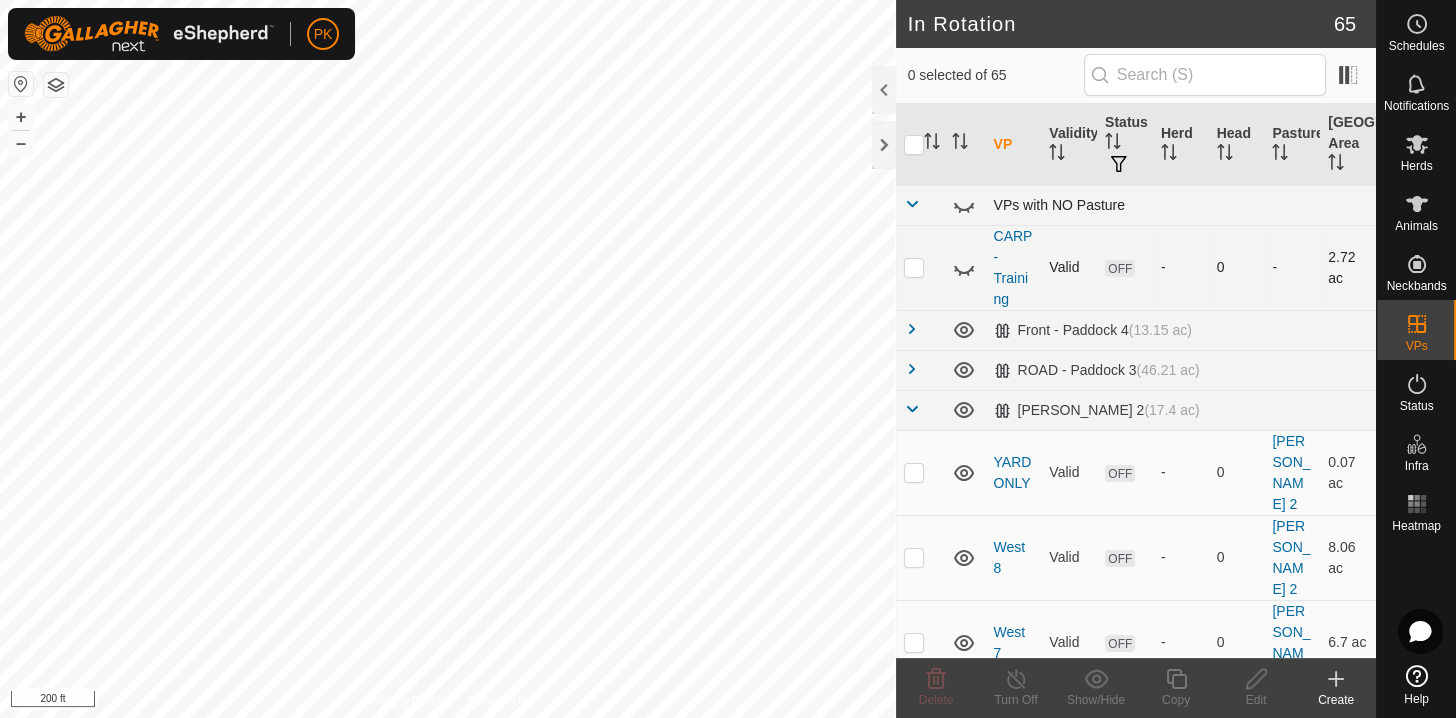 click at bounding box center (920, 205) 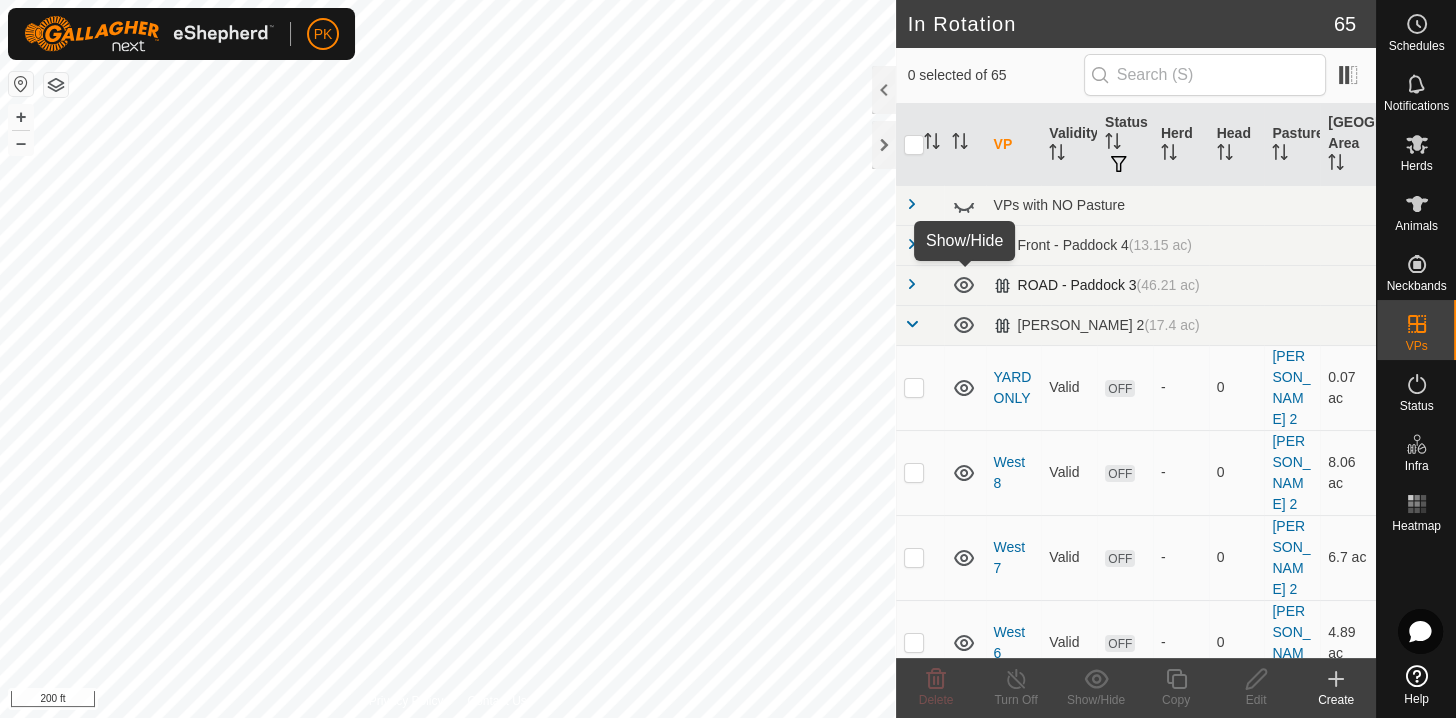 click 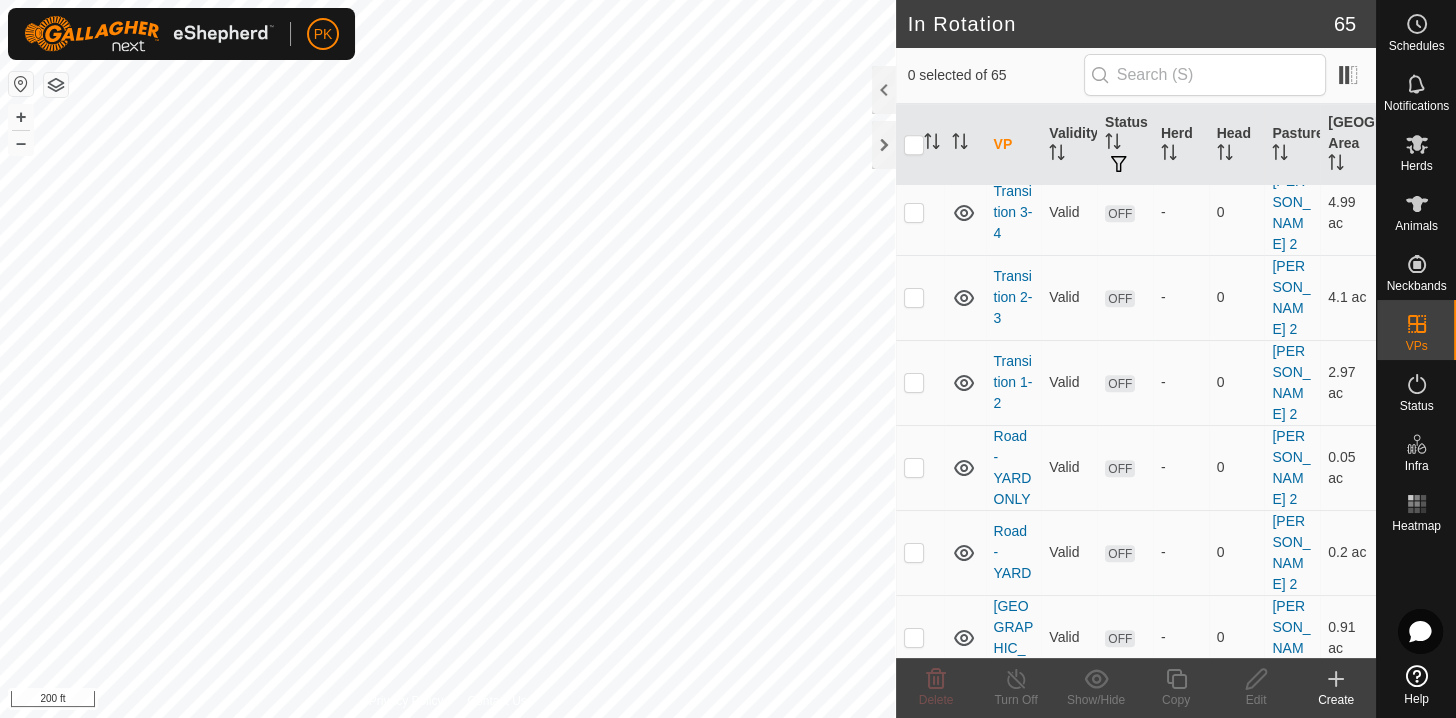 scroll, scrollTop: 1318, scrollLeft: 0, axis: vertical 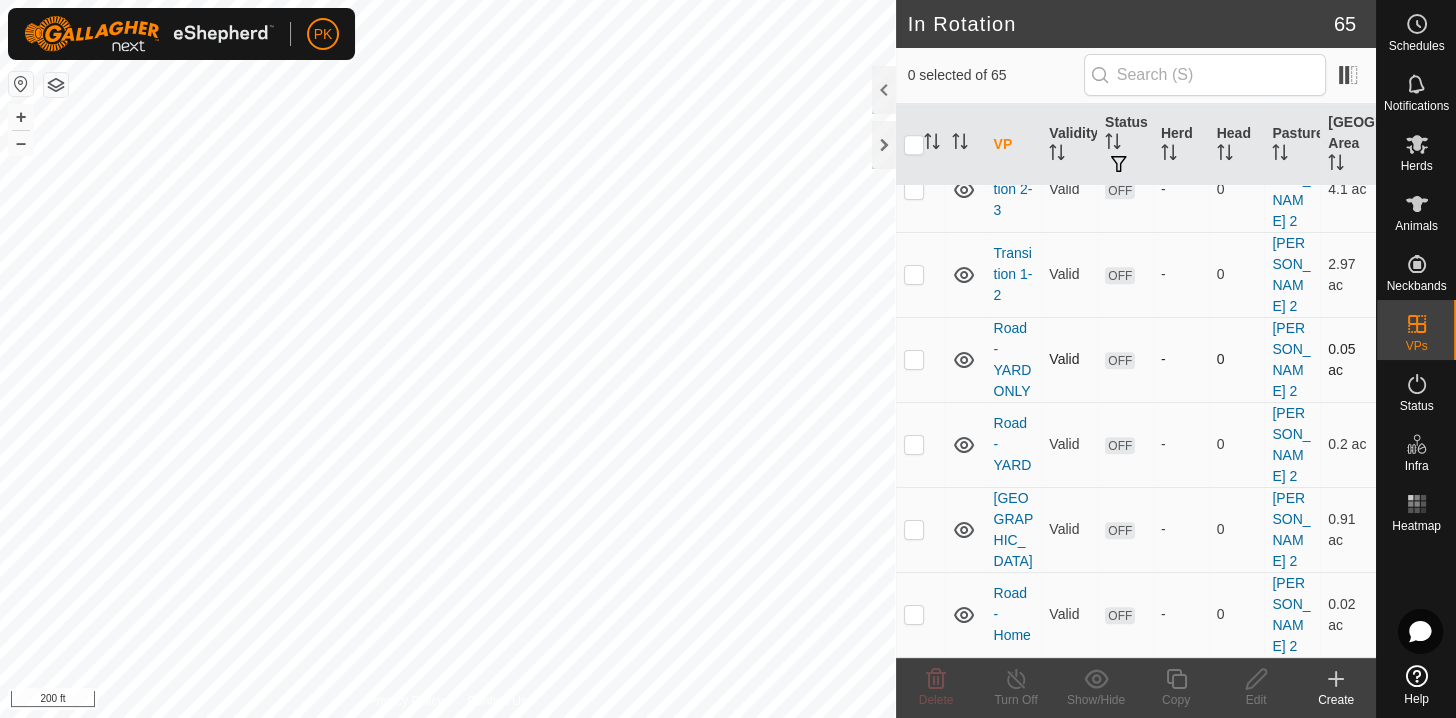 click at bounding box center (914, 359) 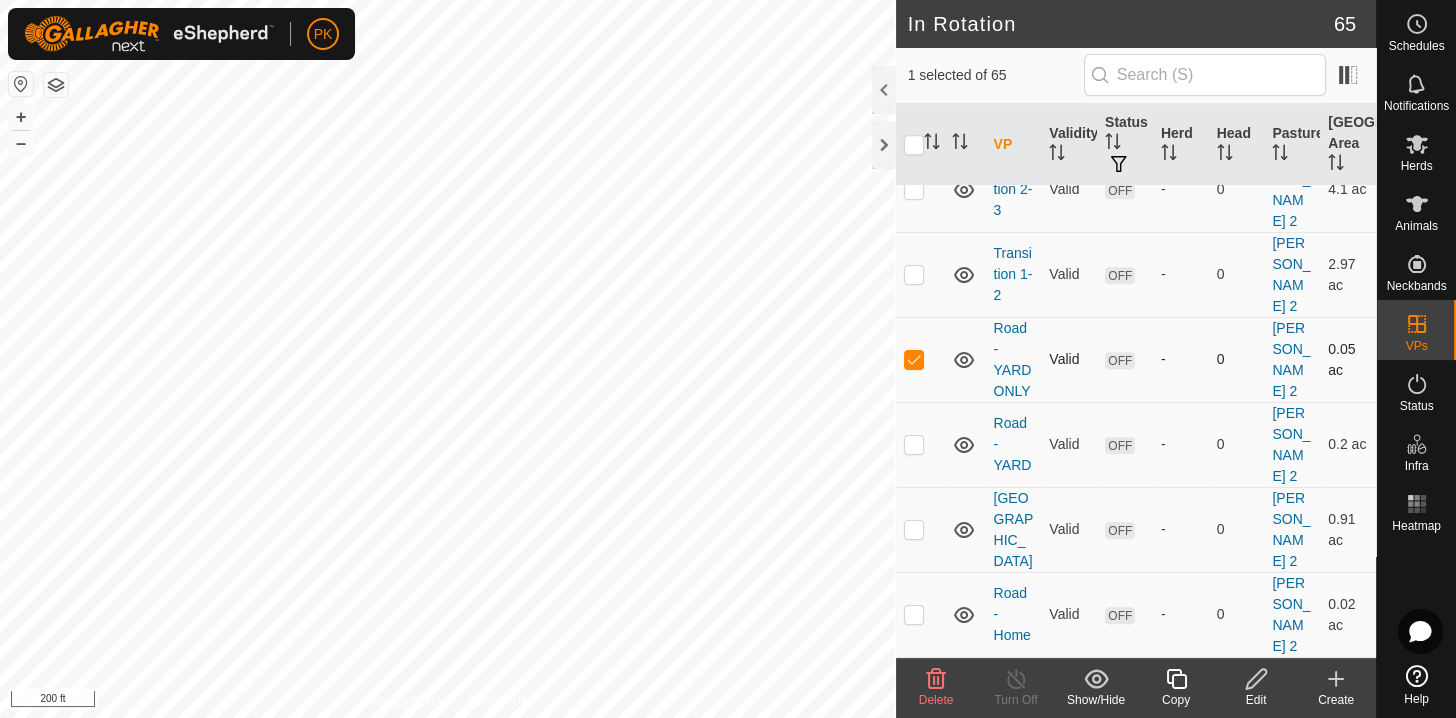 click at bounding box center [914, 359] 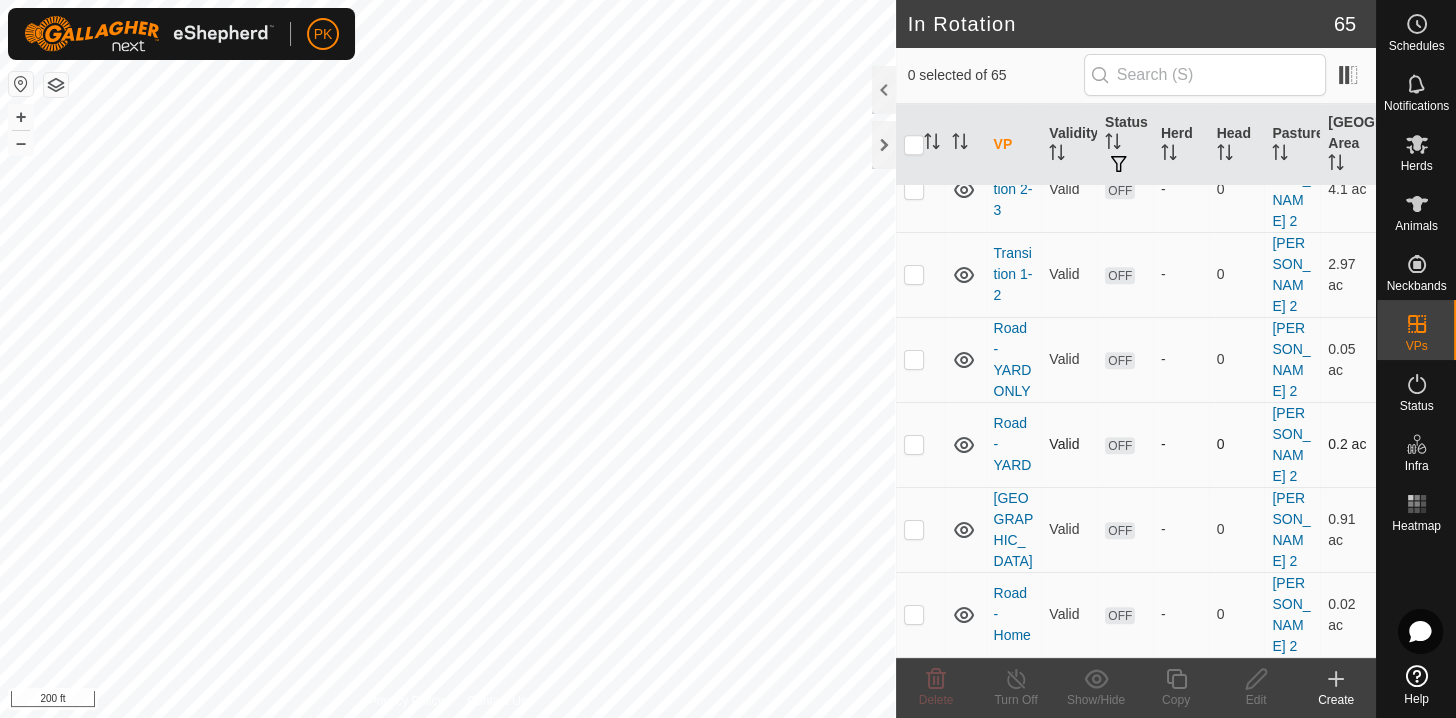 click at bounding box center (914, 444) 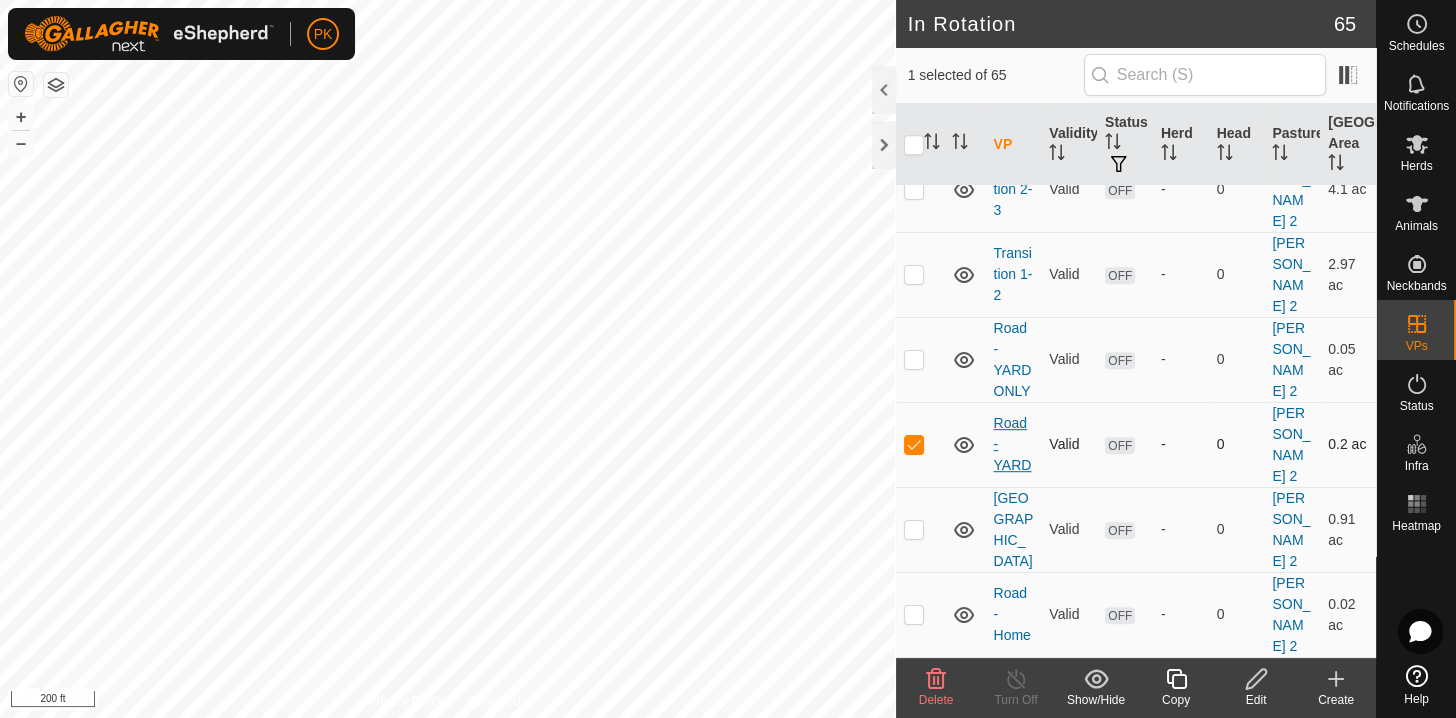 scroll, scrollTop: 1318, scrollLeft: 0, axis: vertical 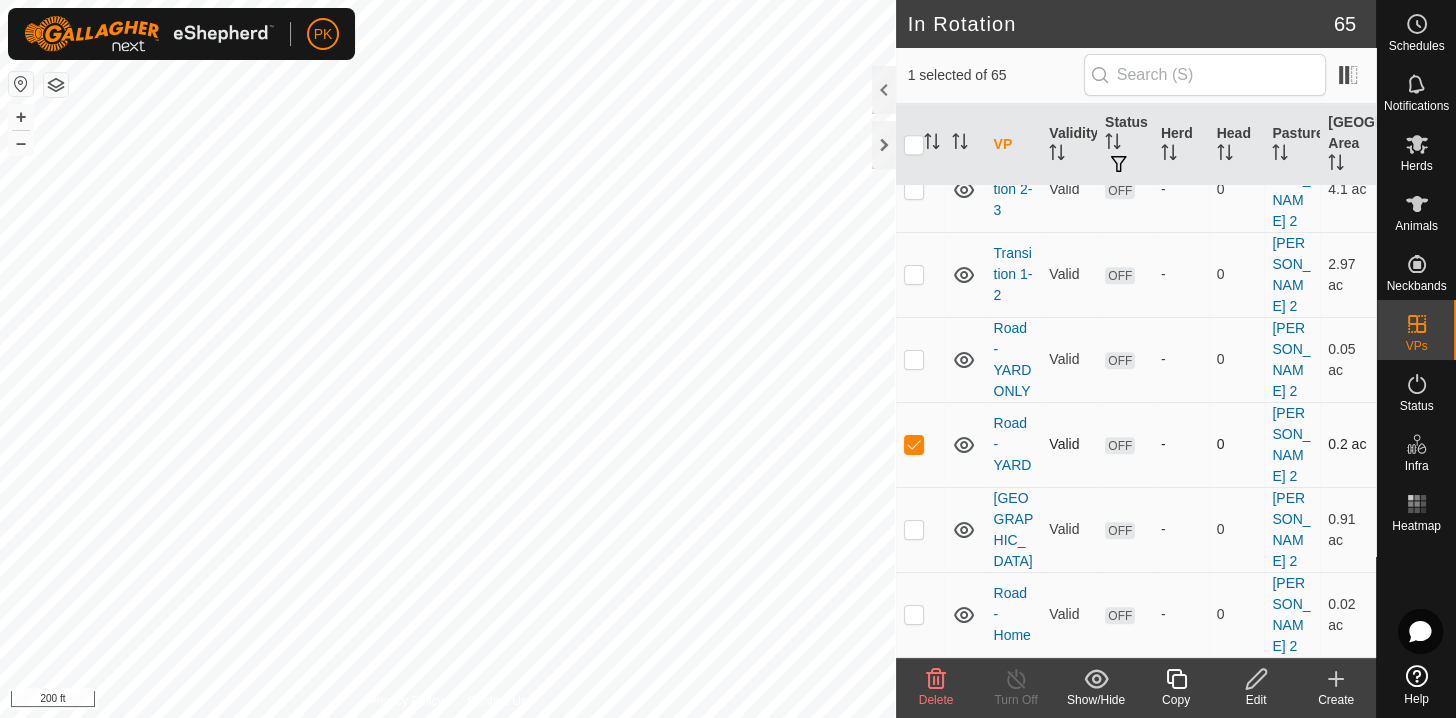 click at bounding box center (914, 444) 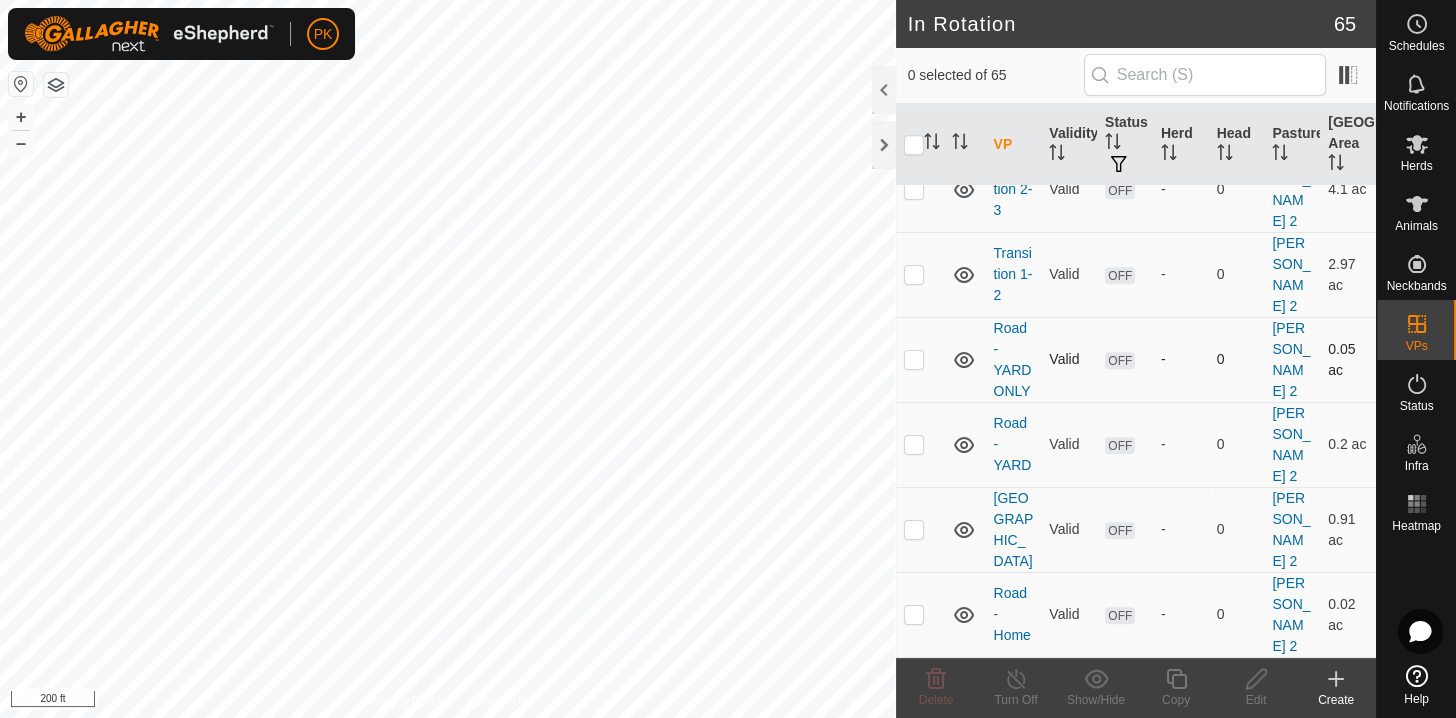 click at bounding box center [914, 359] 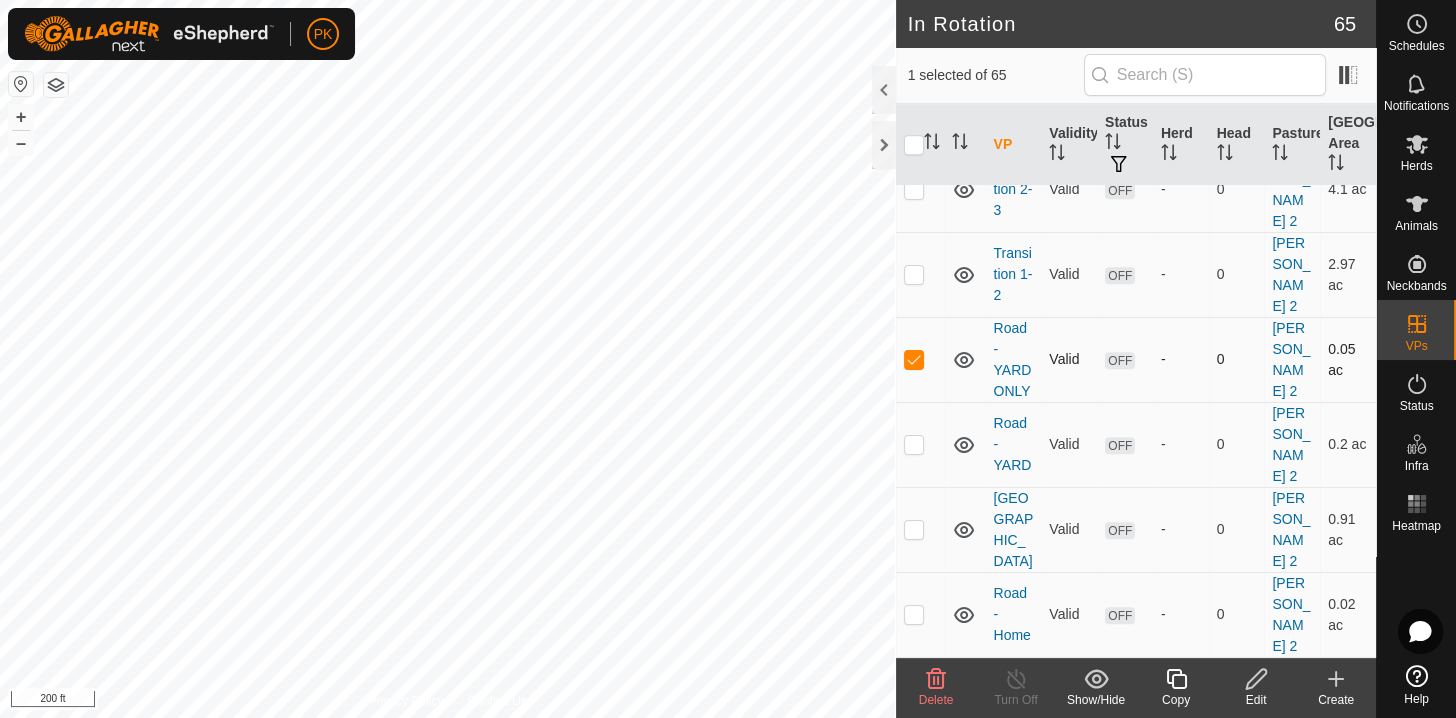 click at bounding box center (914, 359) 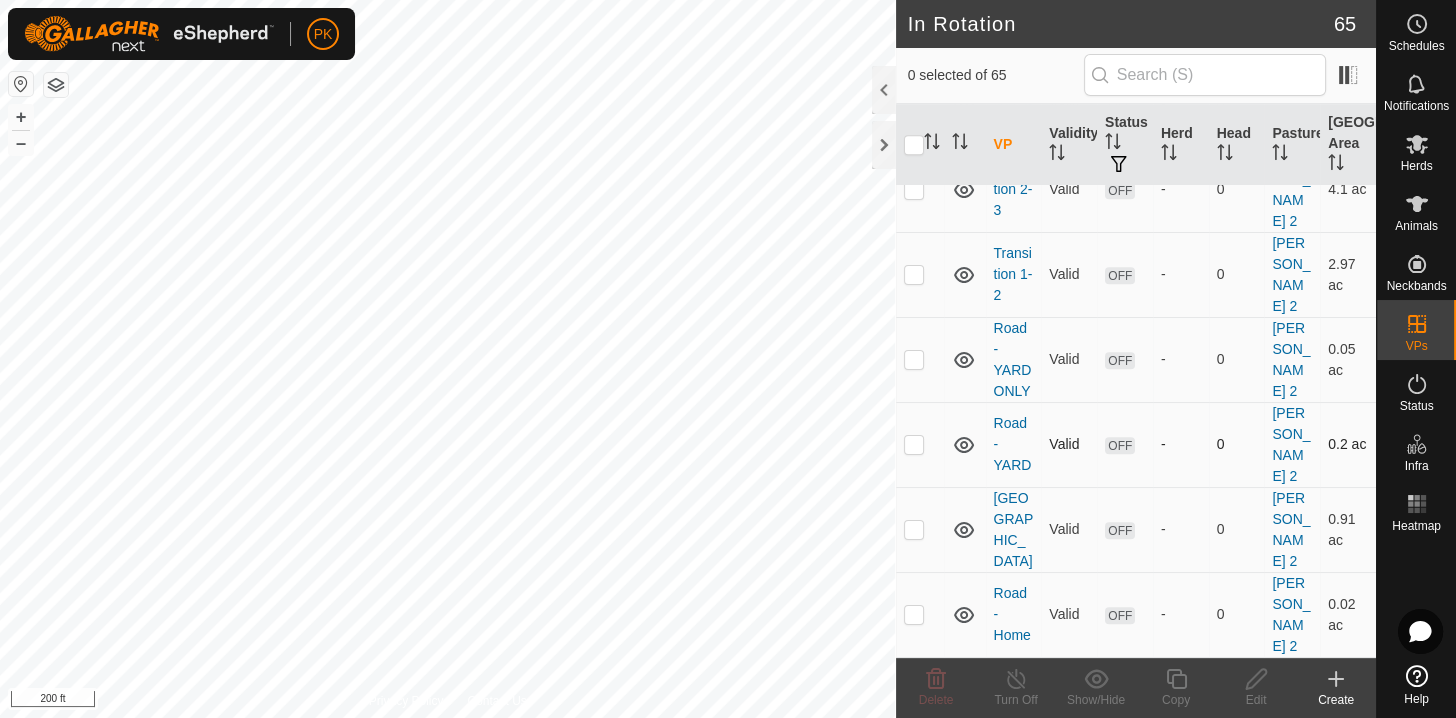click at bounding box center (920, 444) 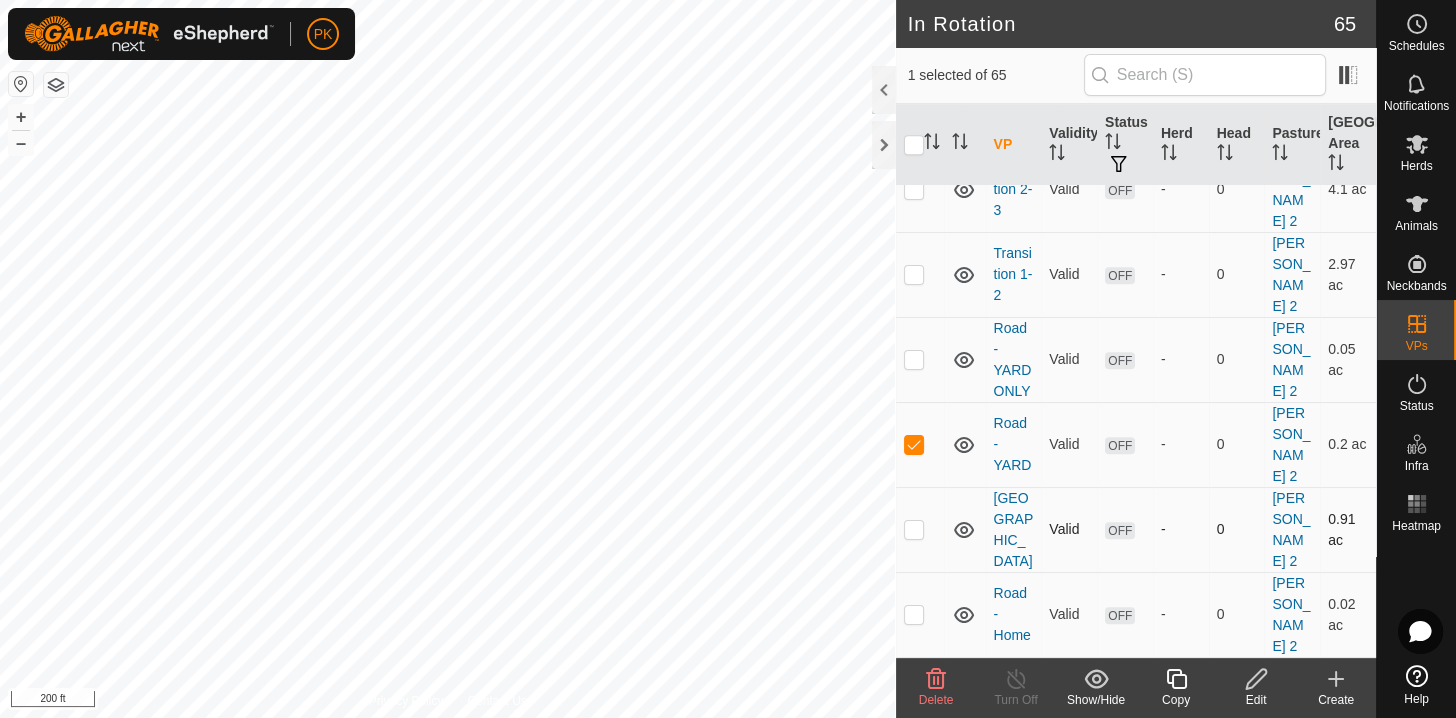 click at bounding box center [914, 529] 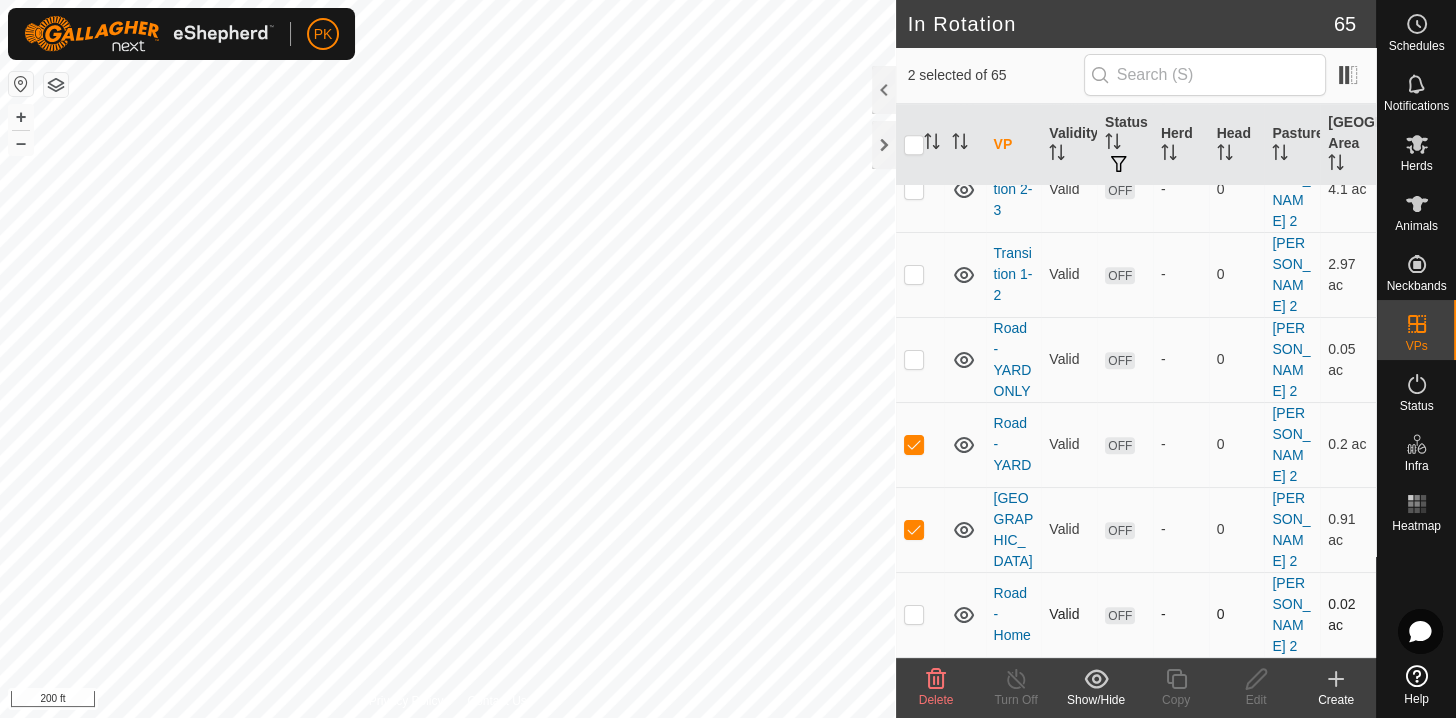 click at bounding box center [914, 614] 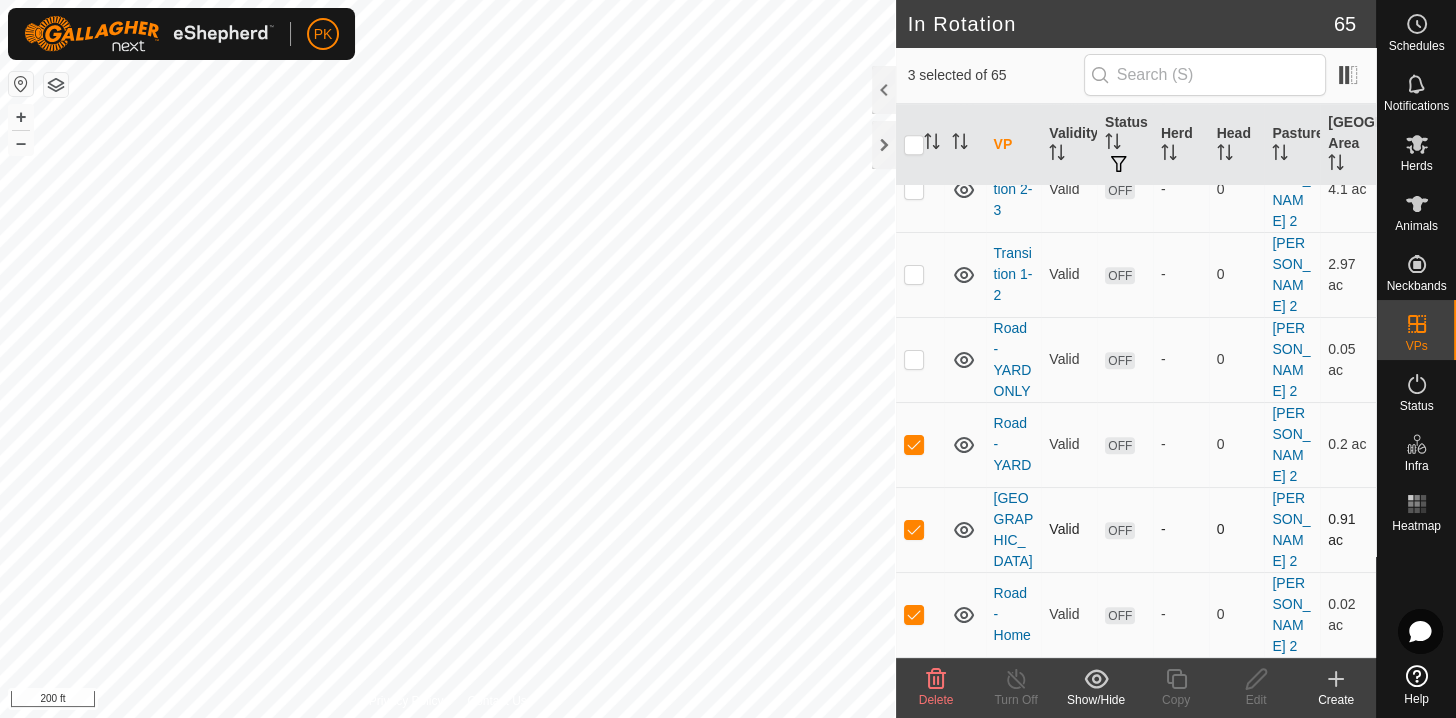 click at bounding box center [914, 529] 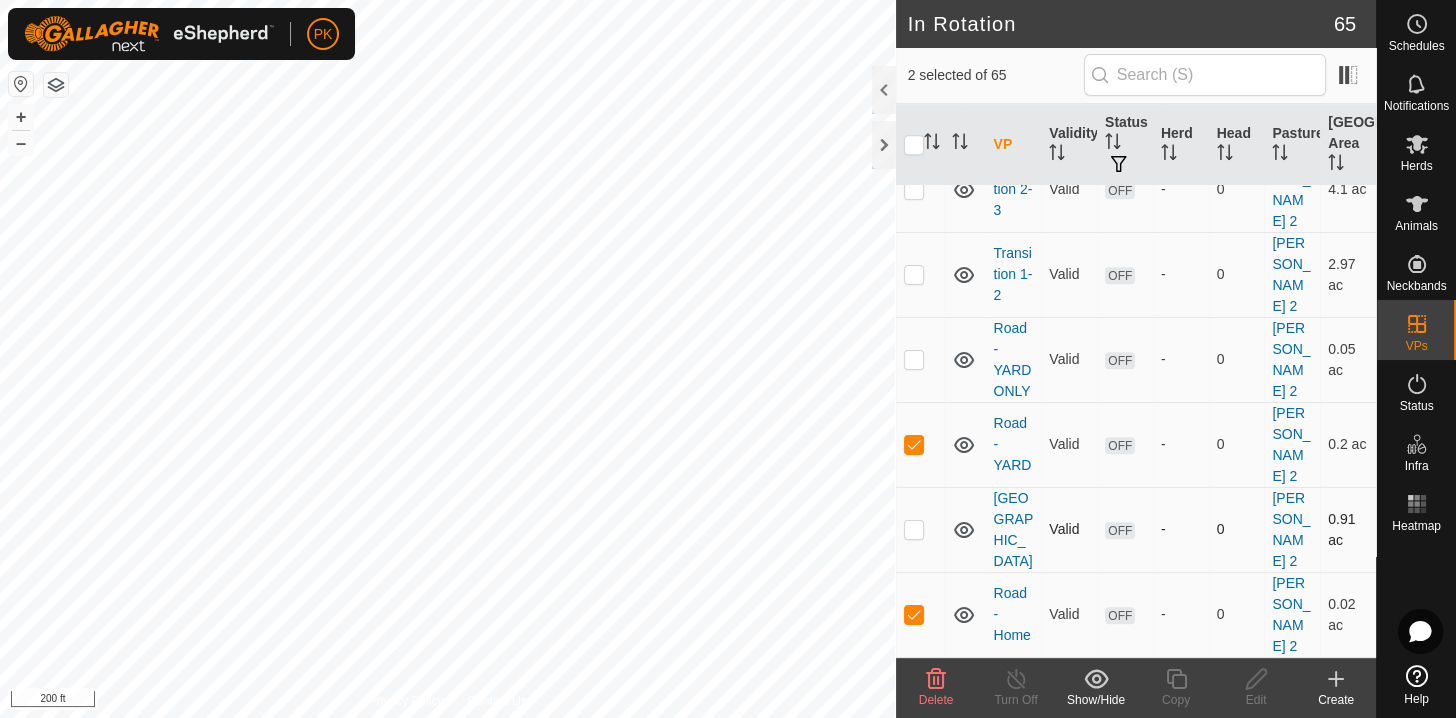 checkbox on "false" 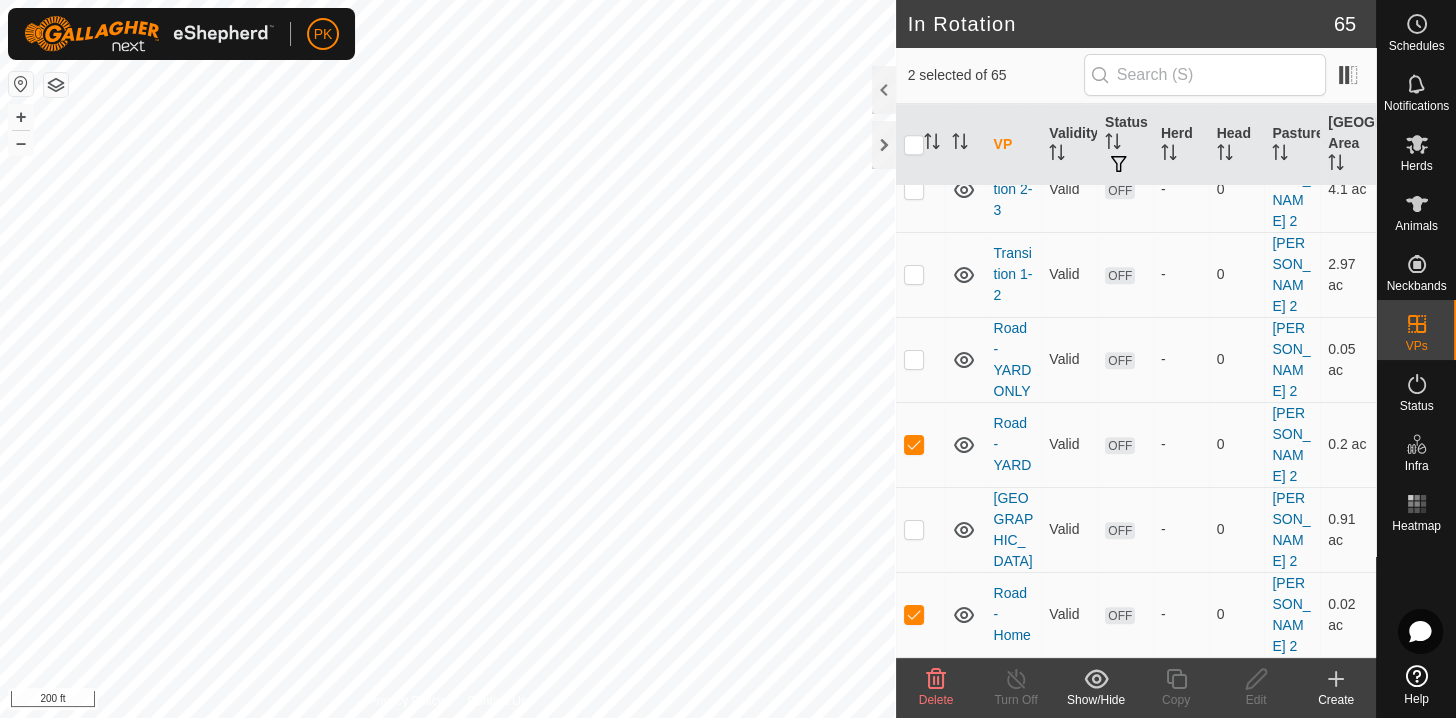 click 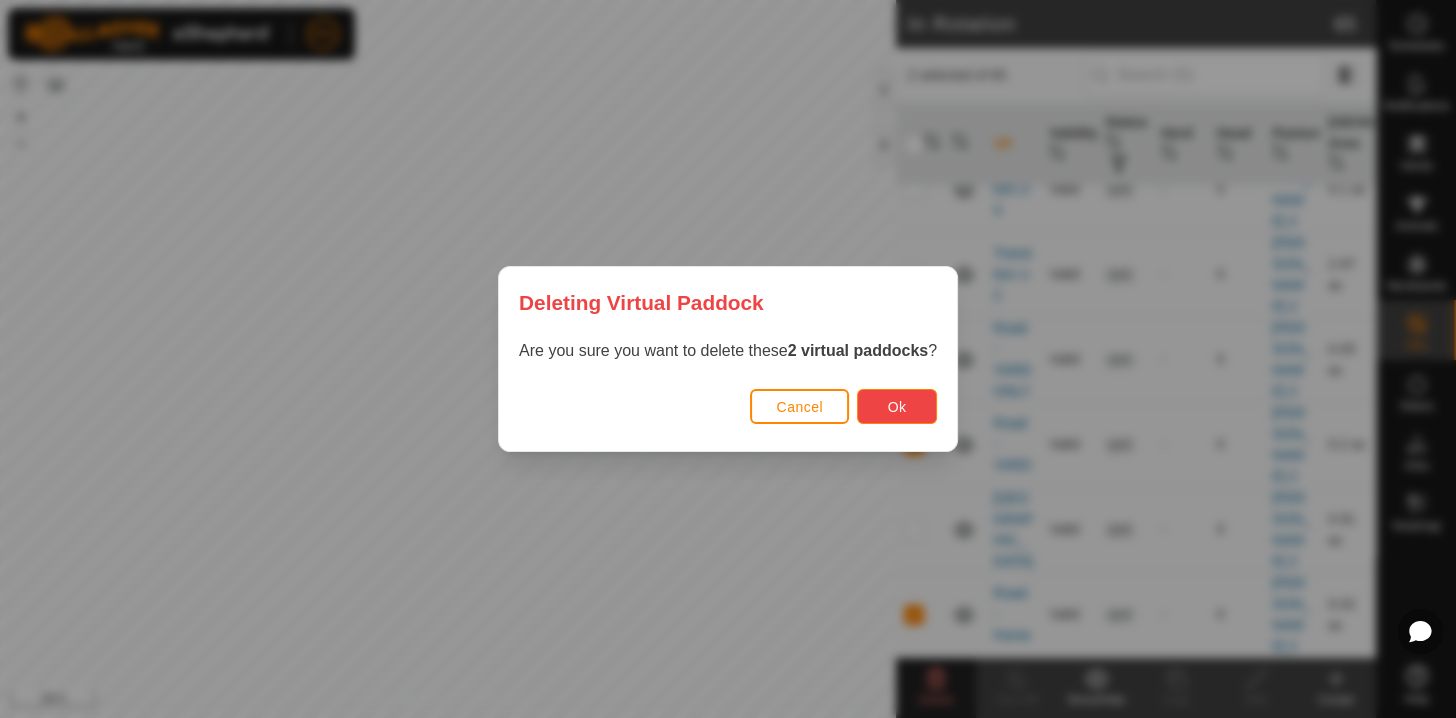 click on "Ok" at bounding box center (897, 407) 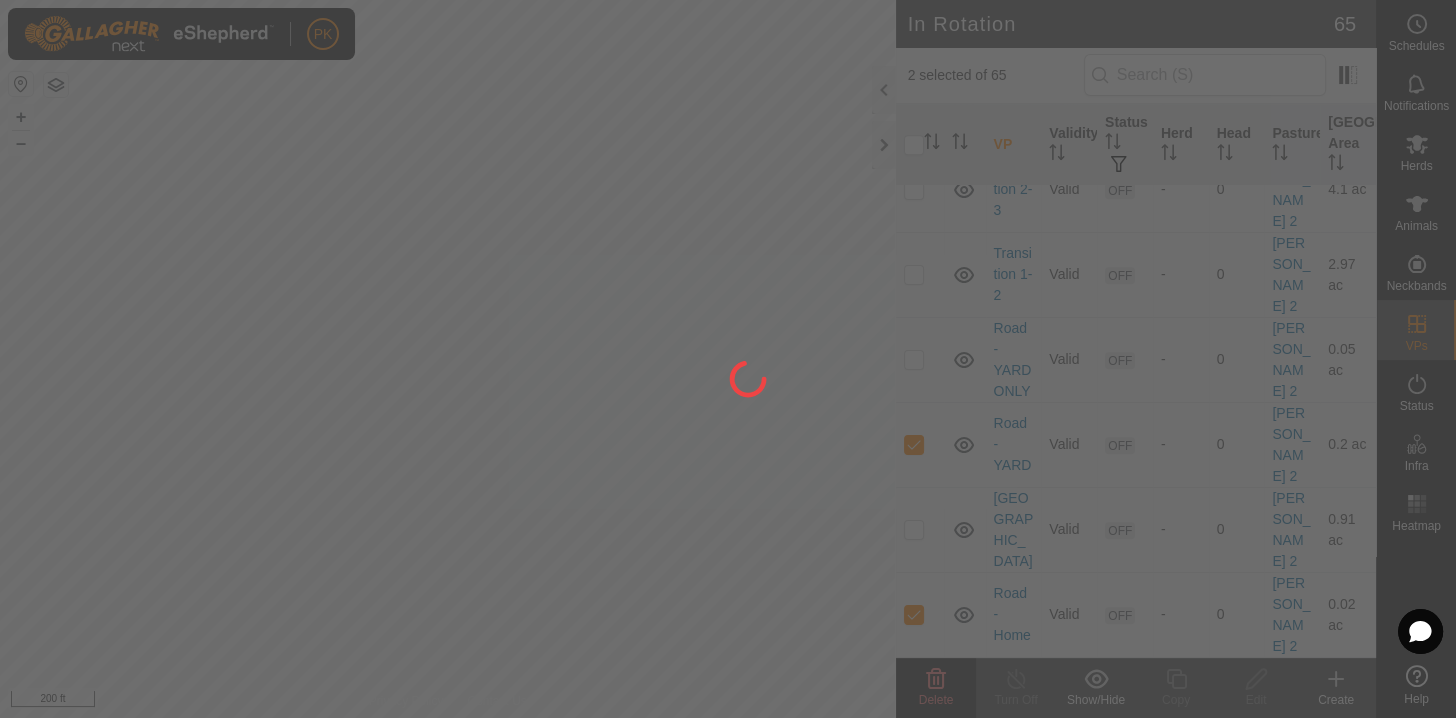 checkbox on "false" 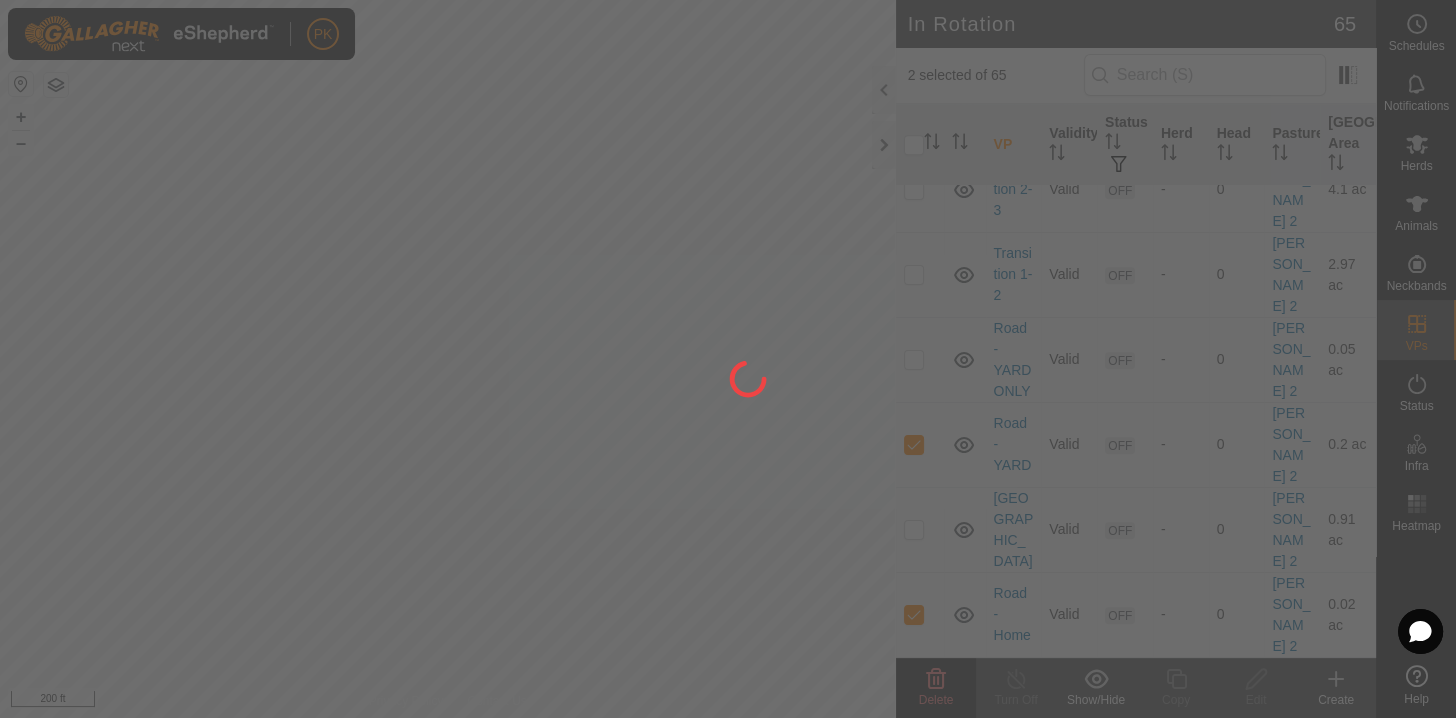 checkbox on "false" 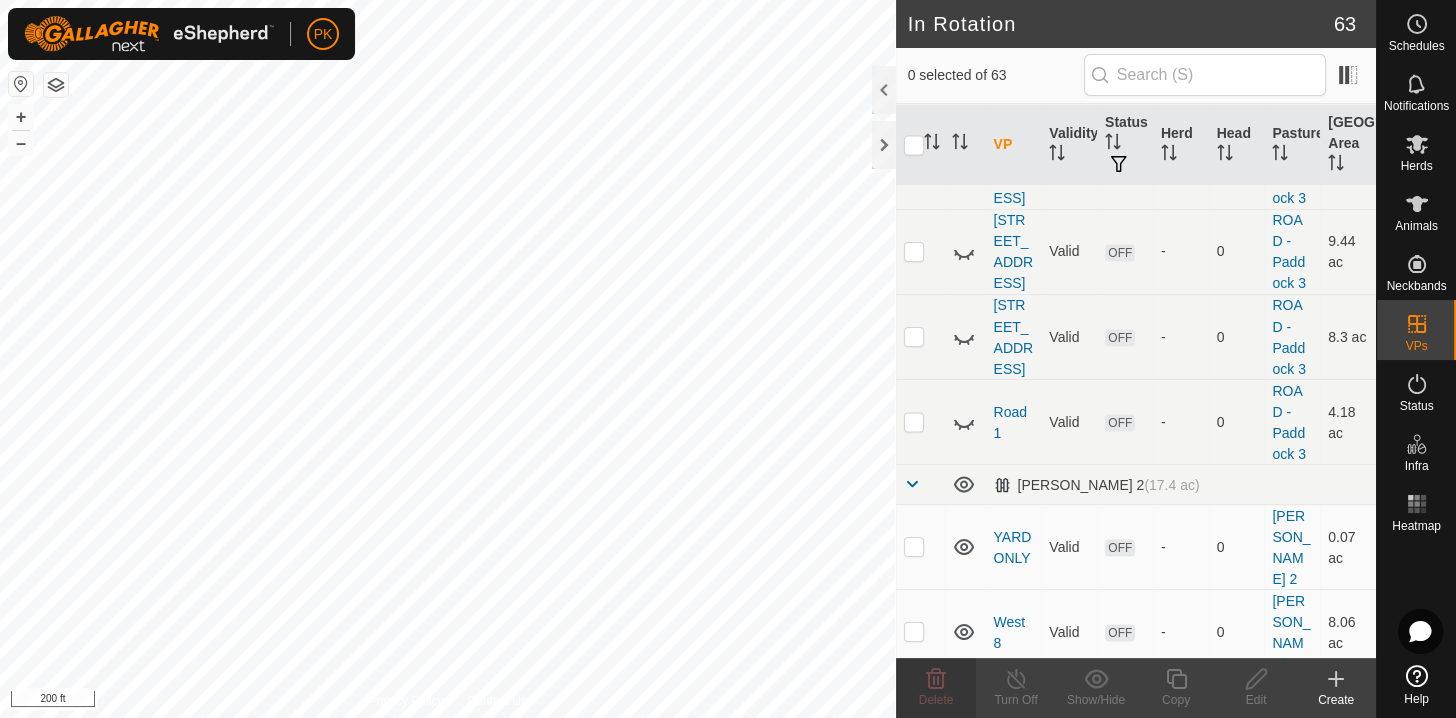scroll, scrollTop: 4151, scrollLeft: 0, axis: vertical 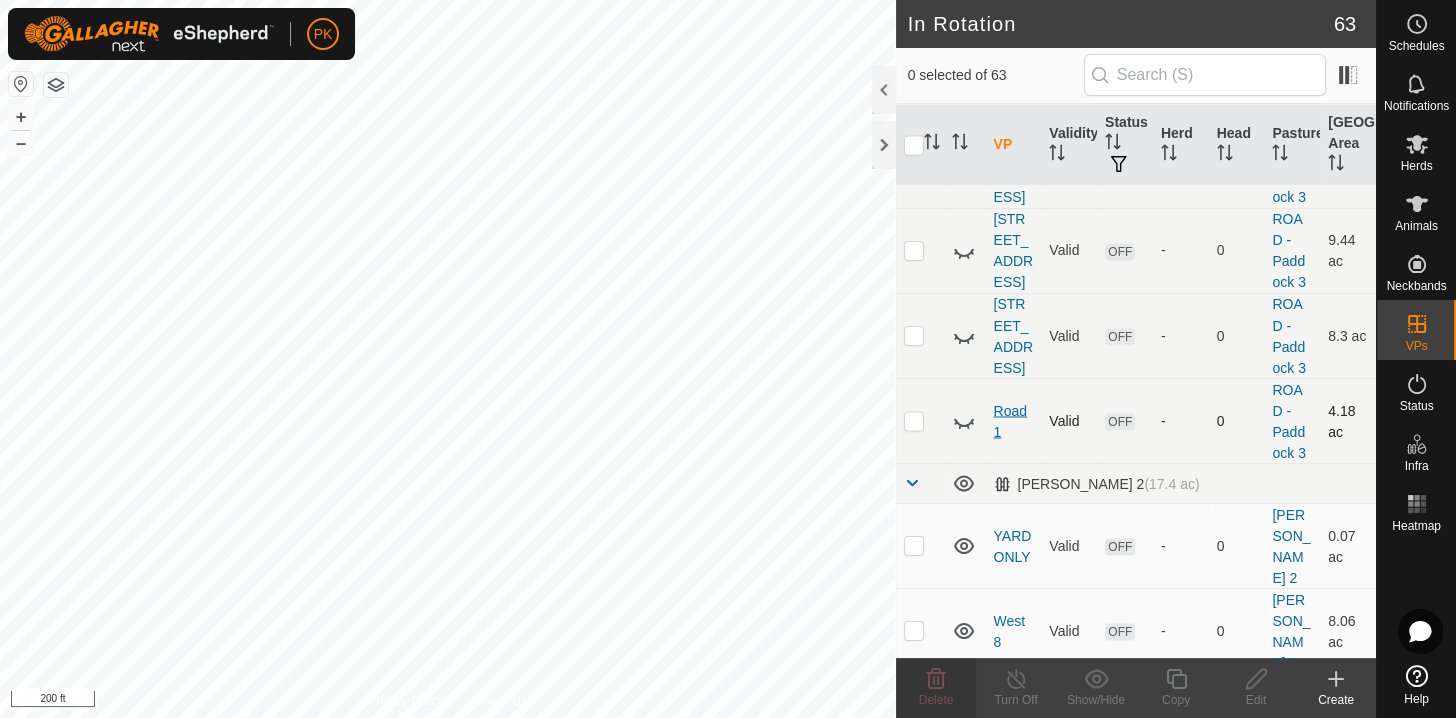 click on "Road 1" at bounding box center (1010, 420) 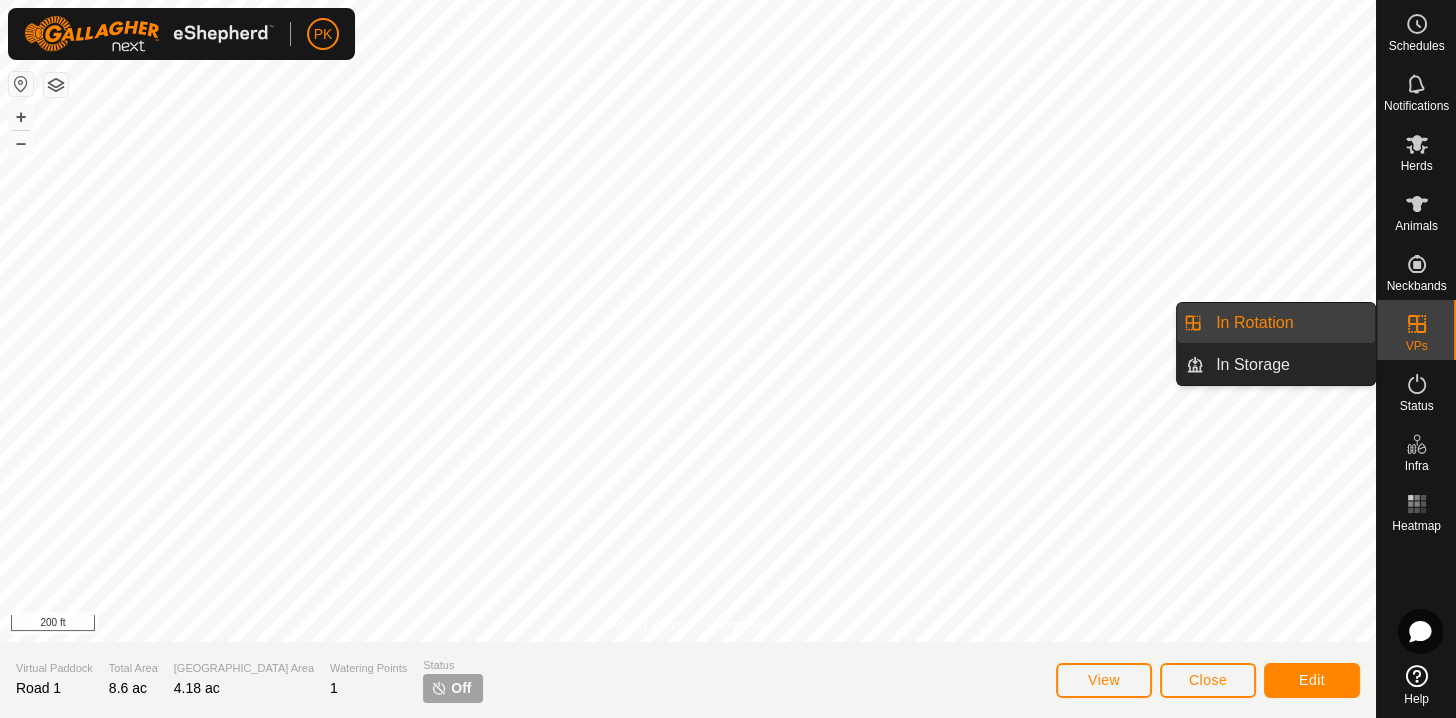 click 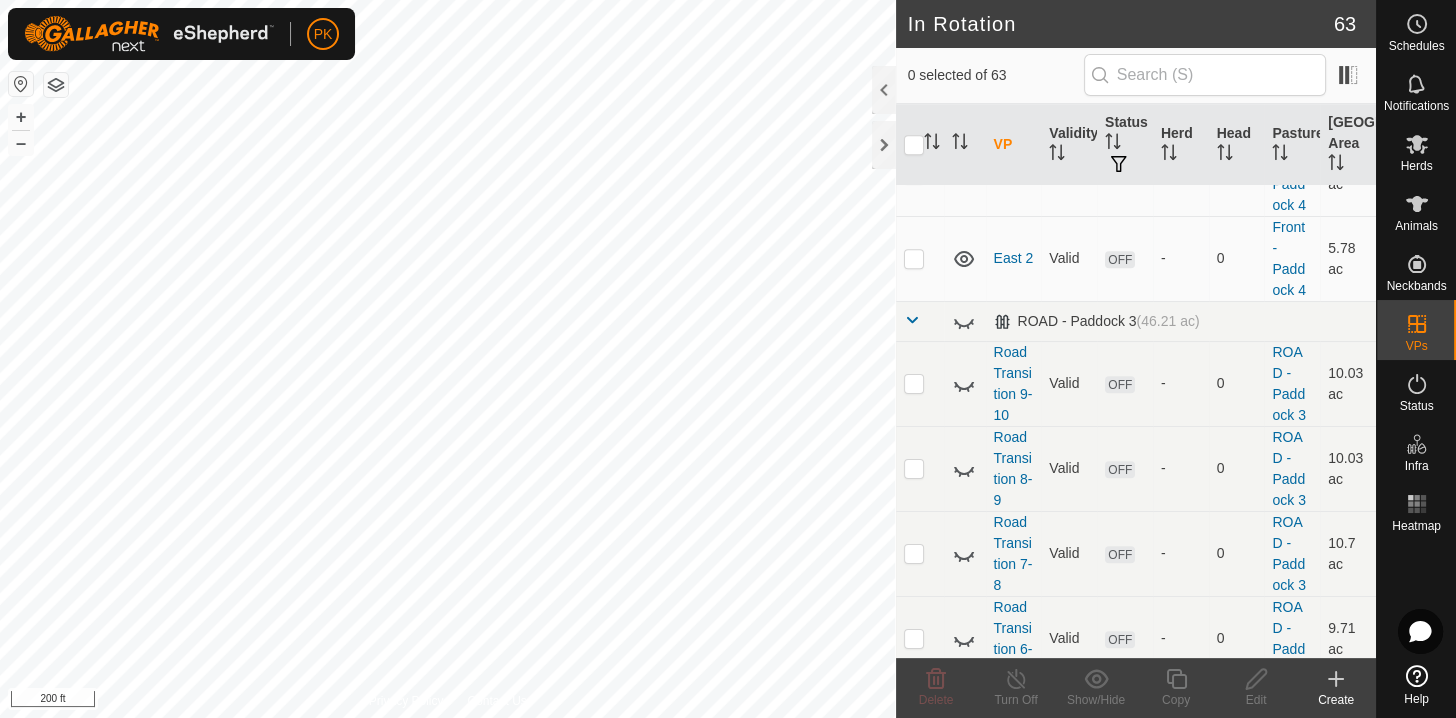 scroll, scrollTop: 1498, scrollLeft: 0, axis: vertical 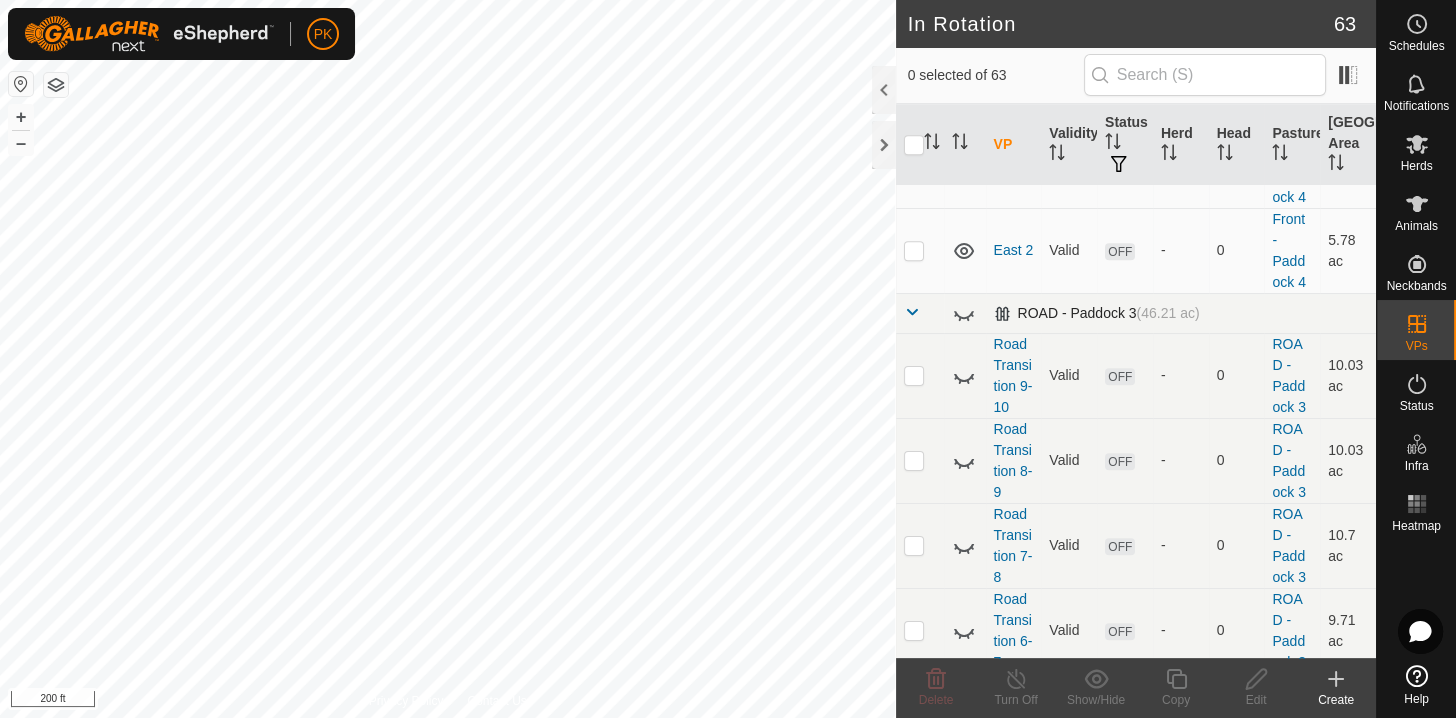 click at bounding box center (912, 312) 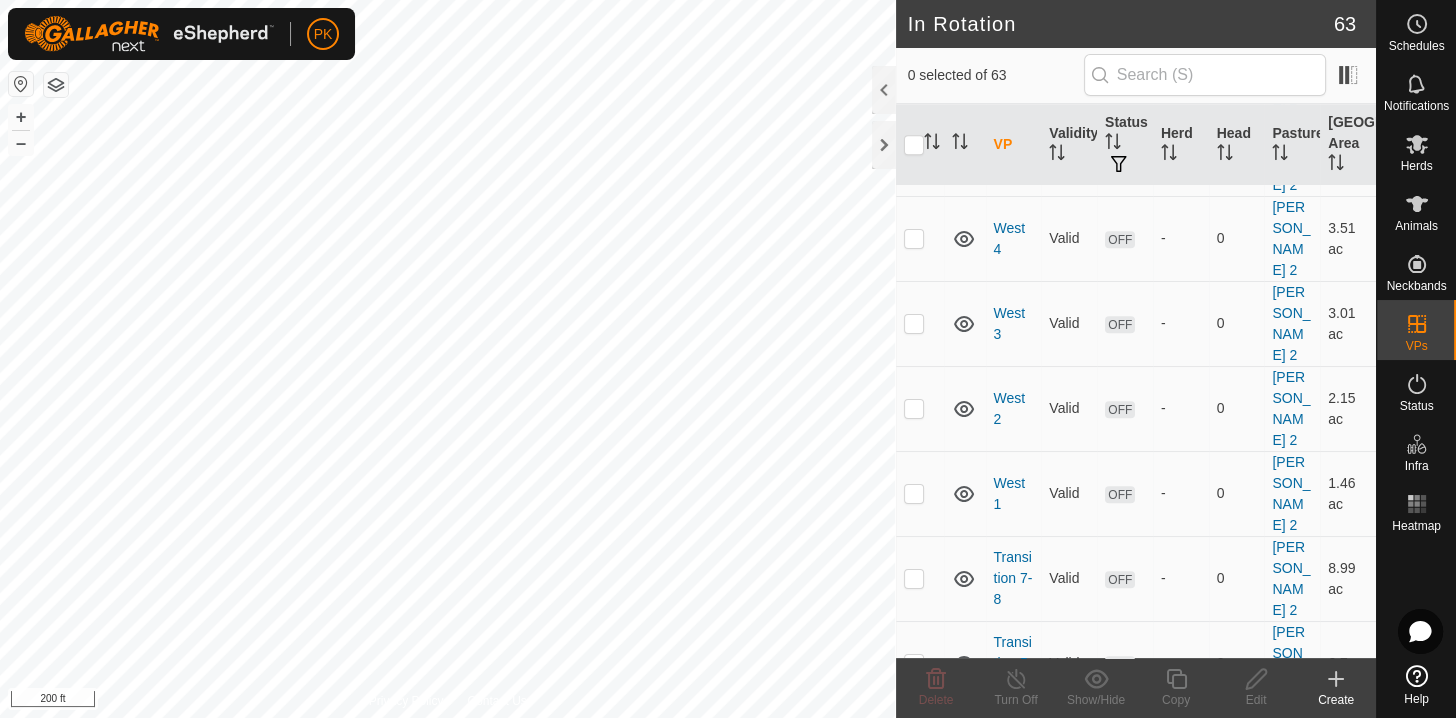 scroll, scrollTop: 2101, scrollLeft: 0, axis: vertical 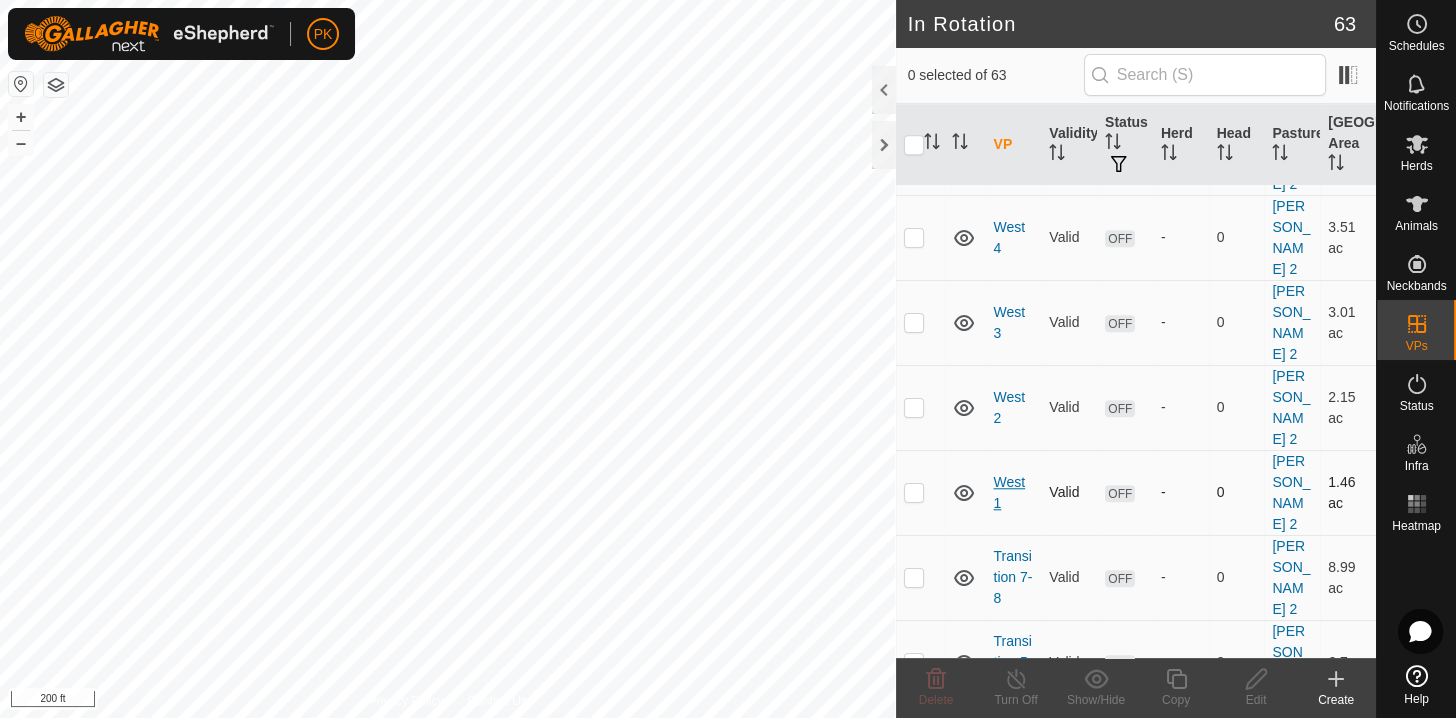 click on "West 1" at bounding box center [1010, 492] 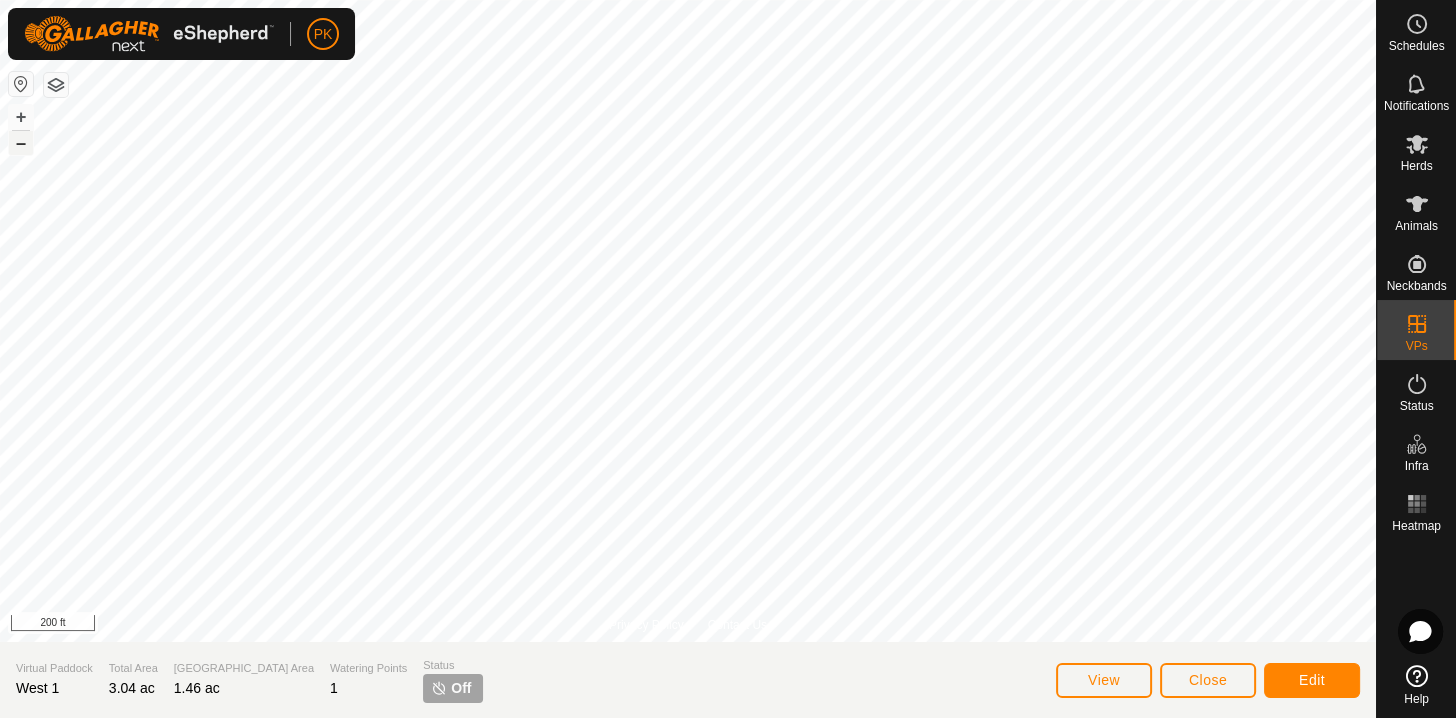 click on "–" at bounding box center [21, 143] 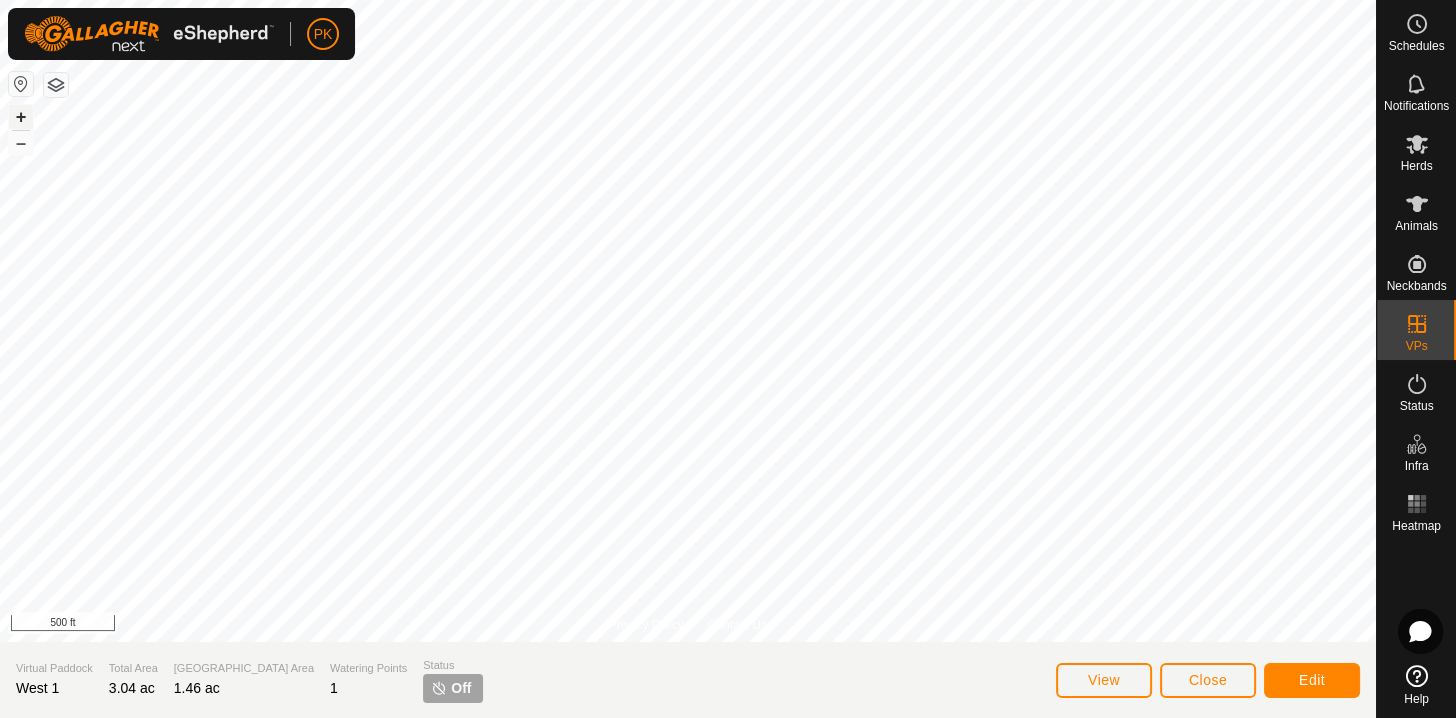 click on "+" at bounding box center (21, 117) 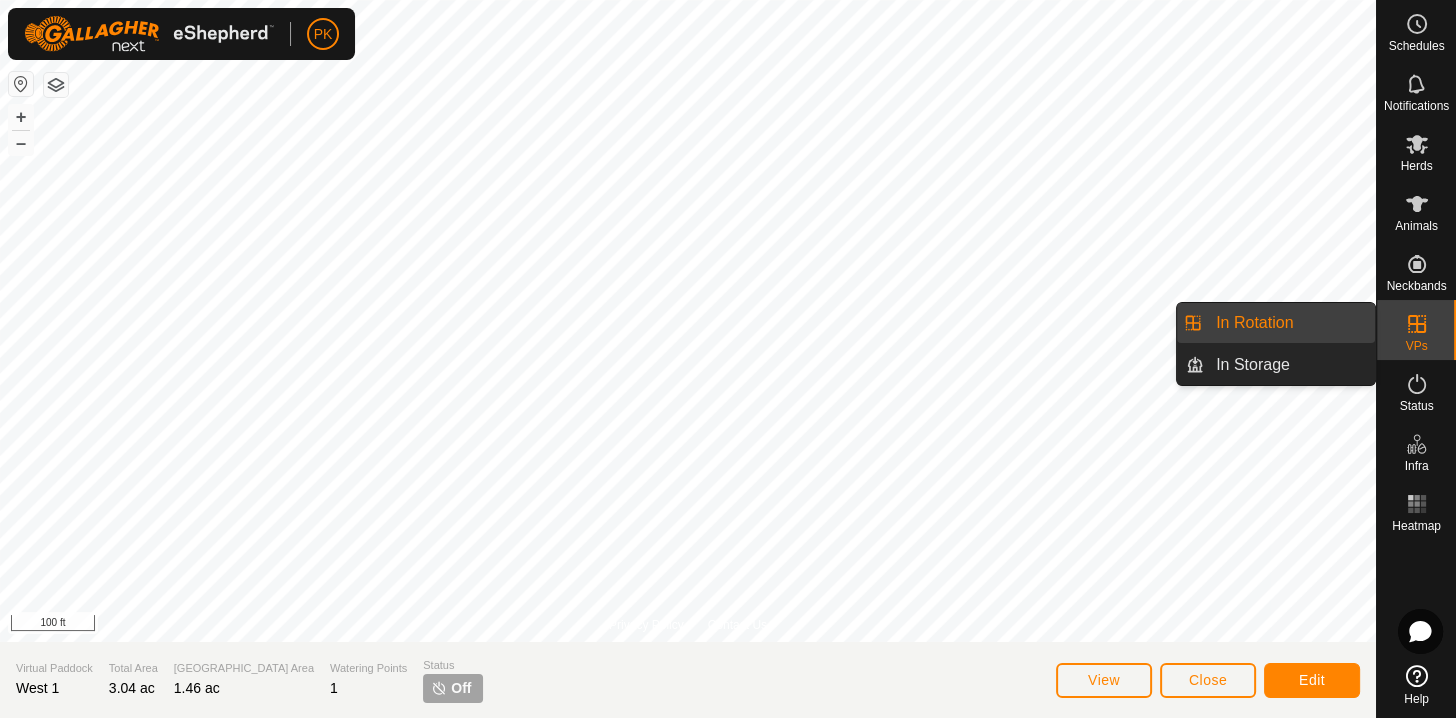 click on "VPs" at bounding box center (1416, 330) 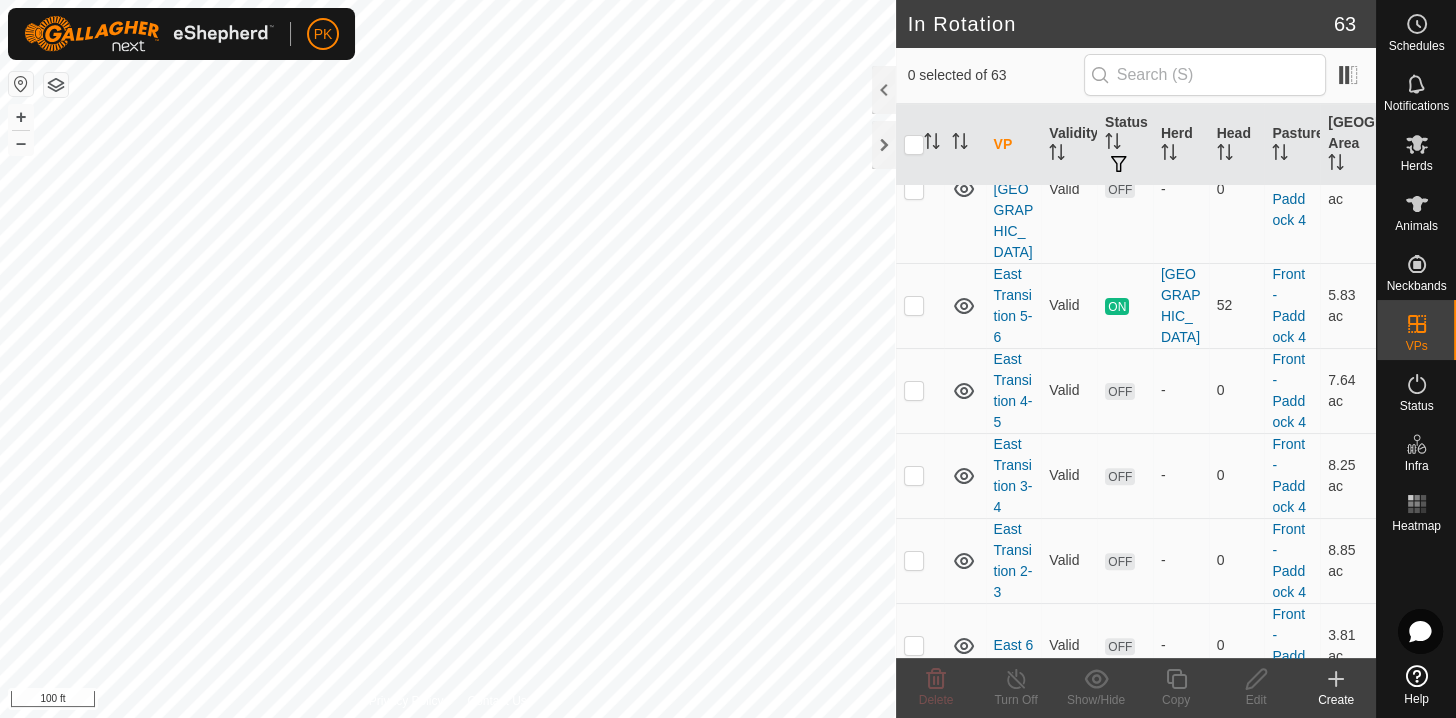 scroll, scrollTop: 764, scrollLeft: 0, axis: vertical 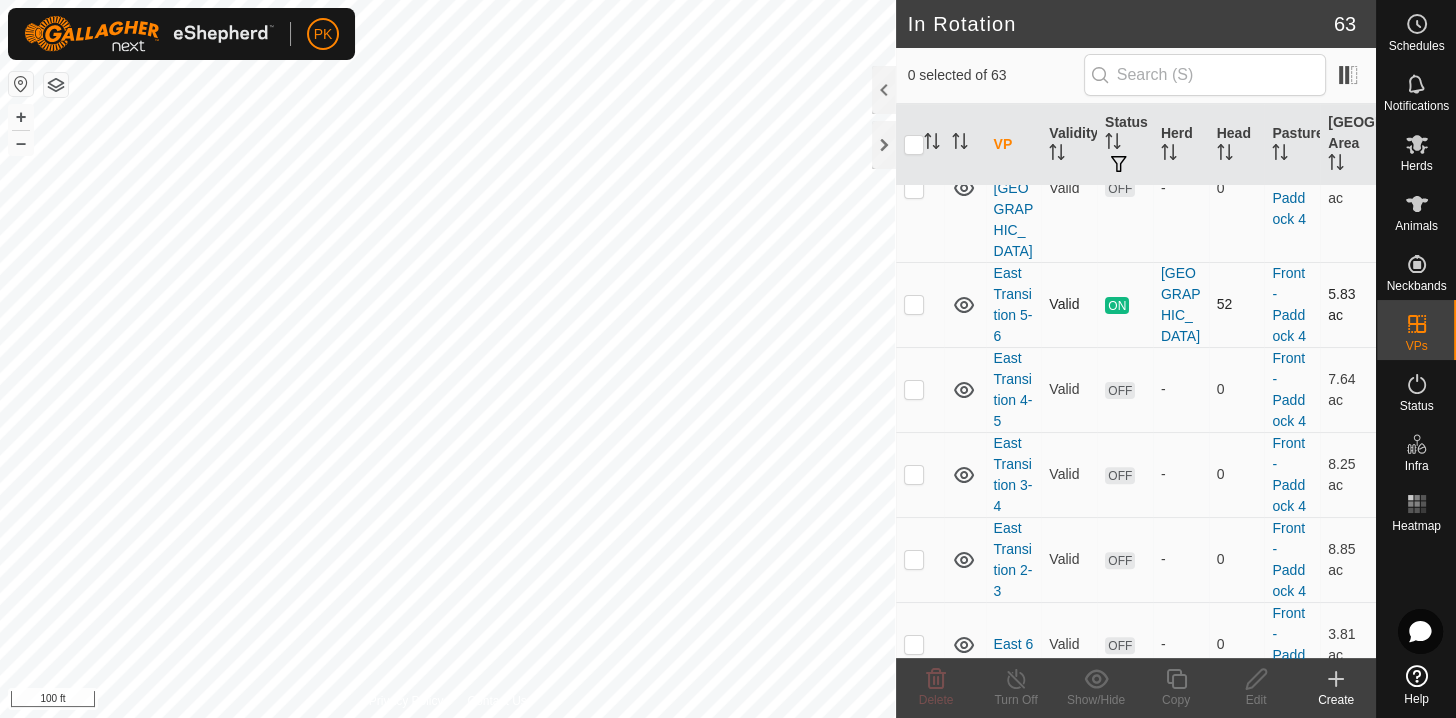 click on "East Transition 5-6" at bounding box center [1014, 304] 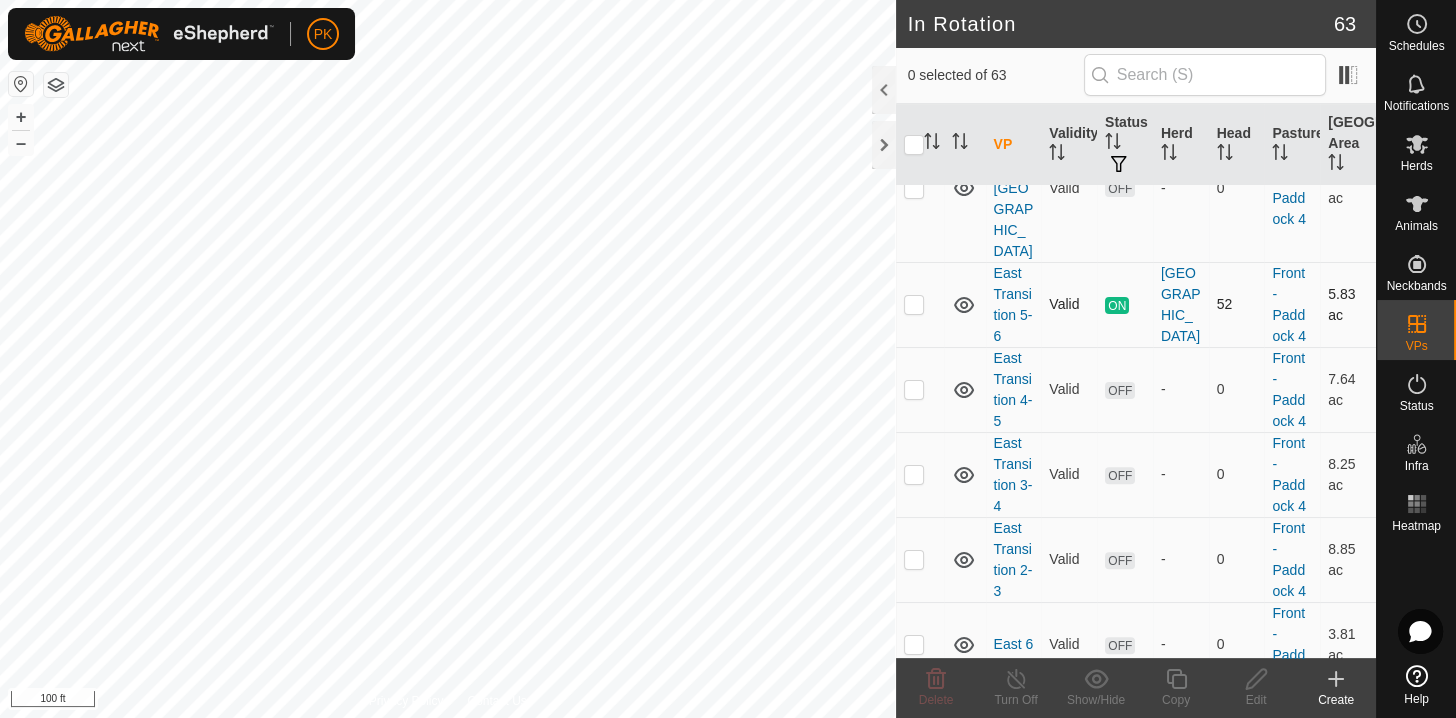click at bounding box center [914, 304] 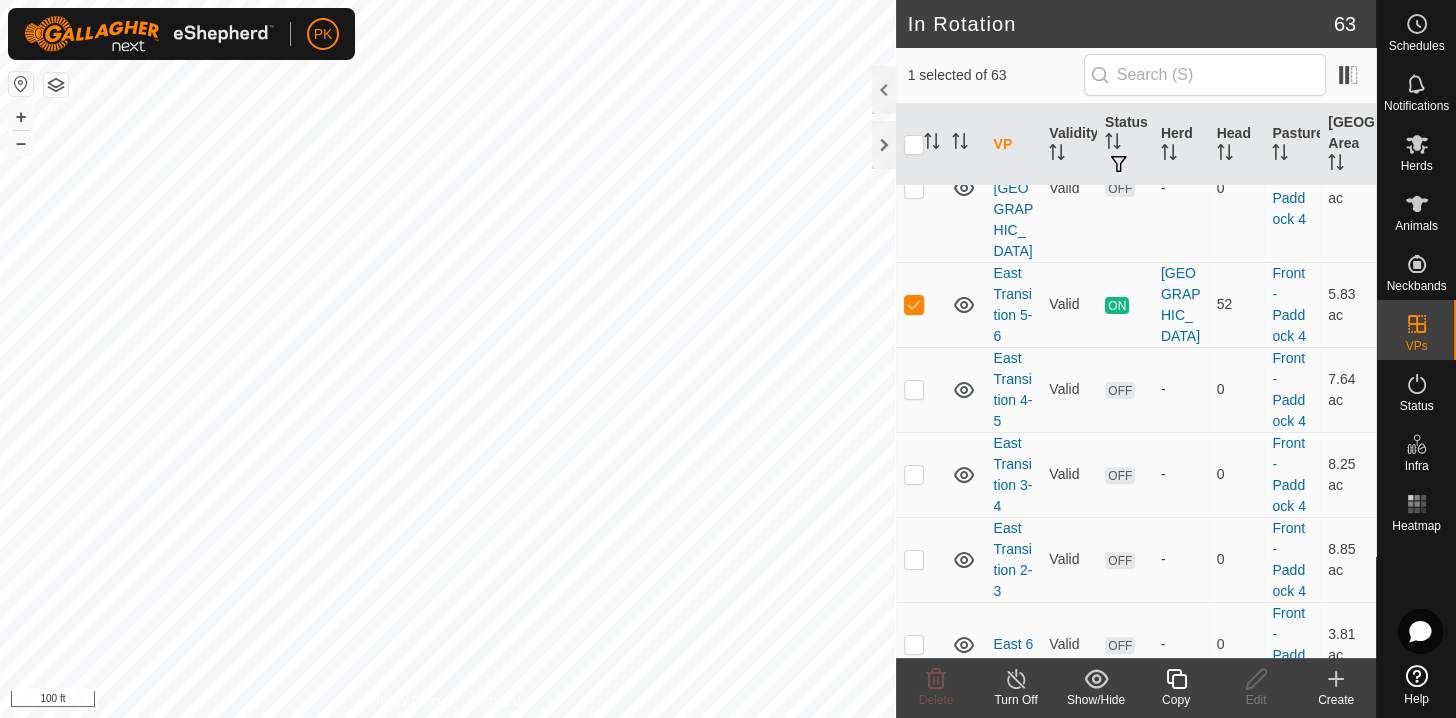 click 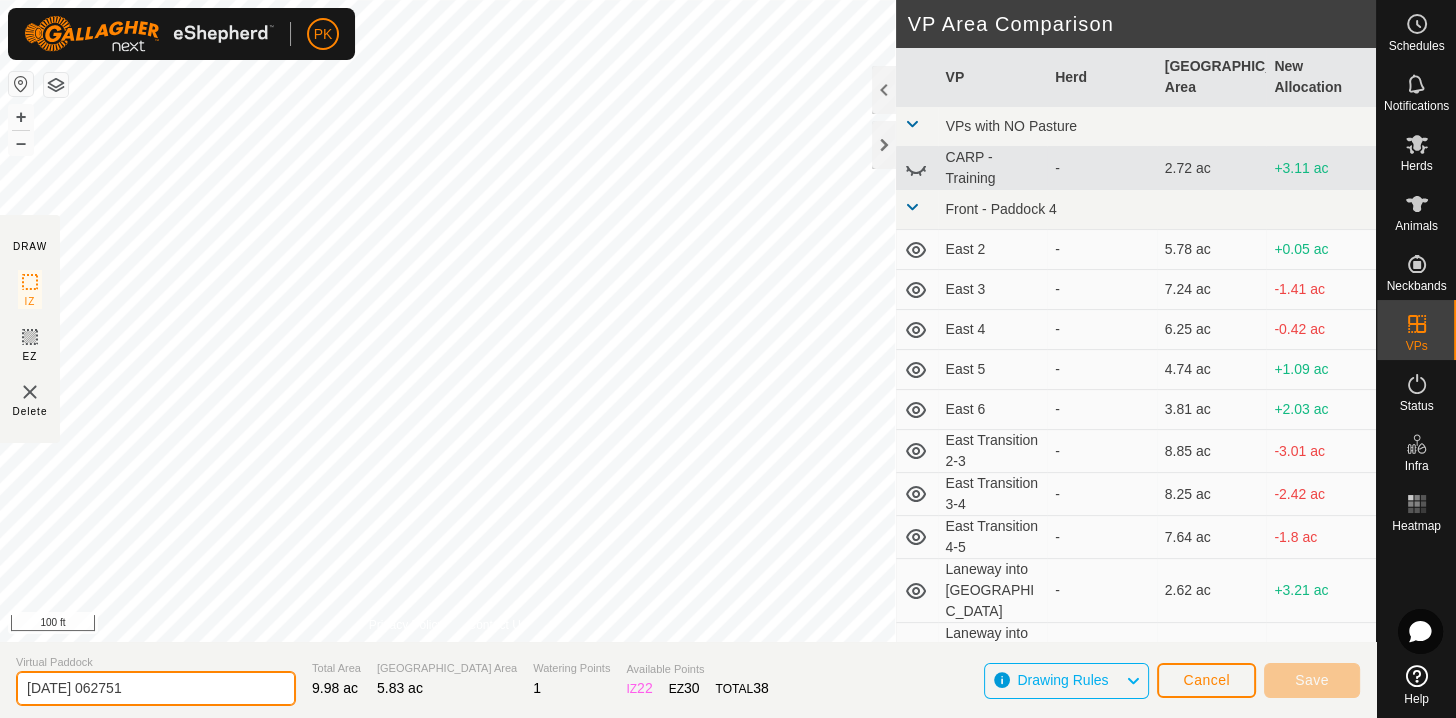 drag, startPoint x: 177, startPoint y: 691, endPoint x: -27, endPoint y: 685, distance: 204.08821 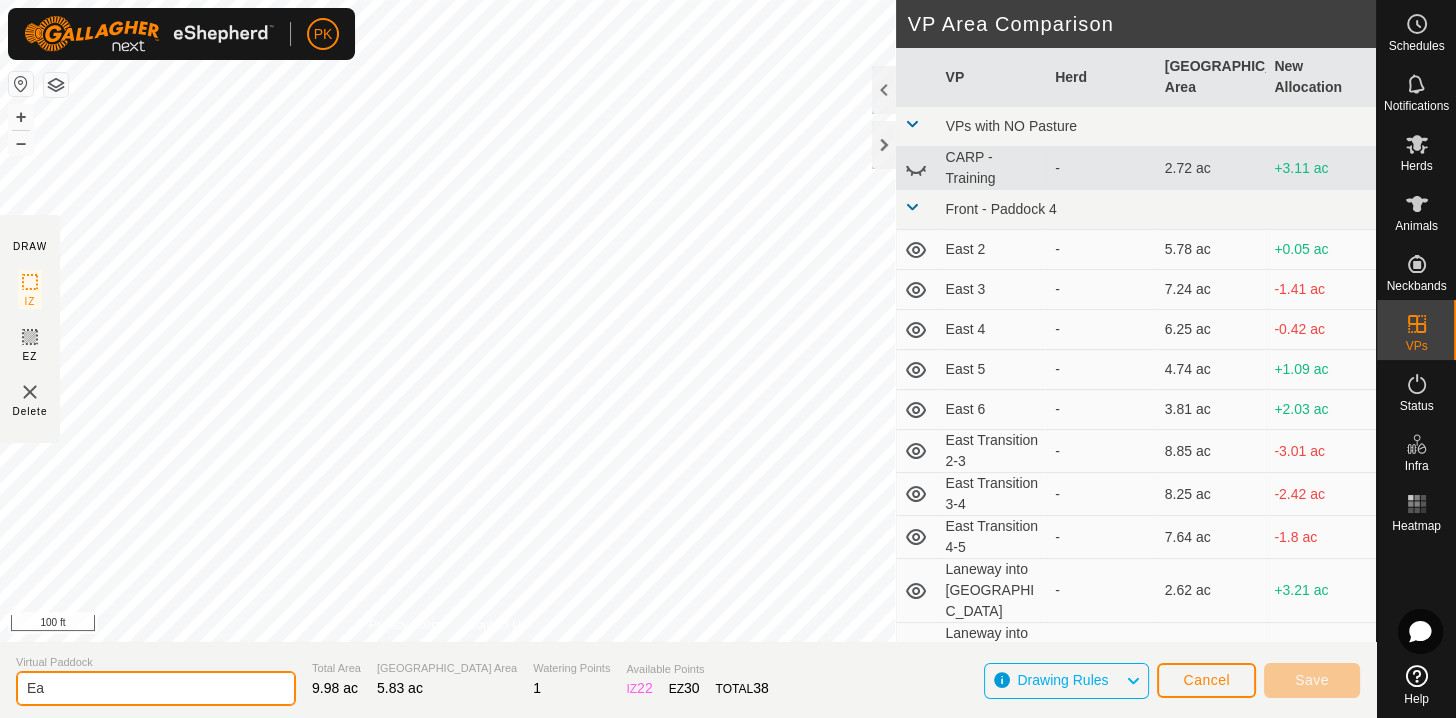 type on "E" 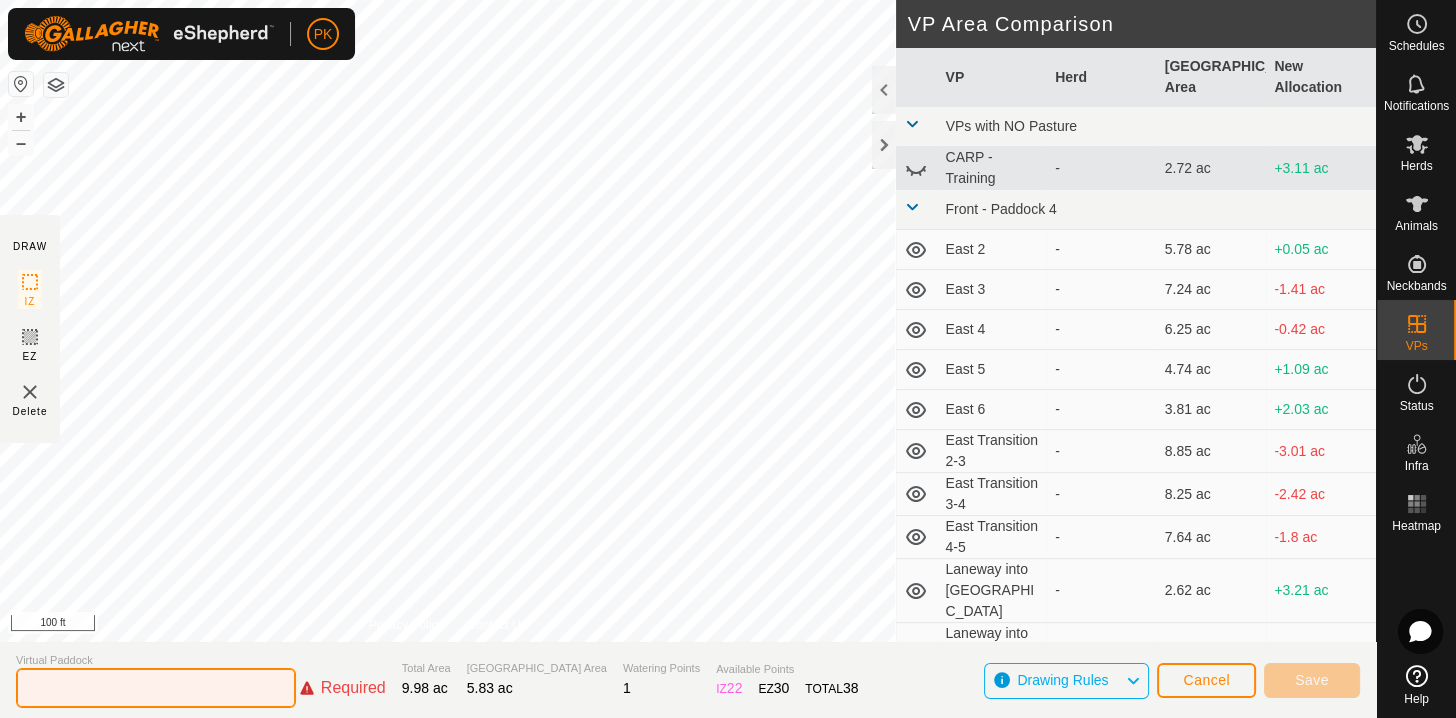 click 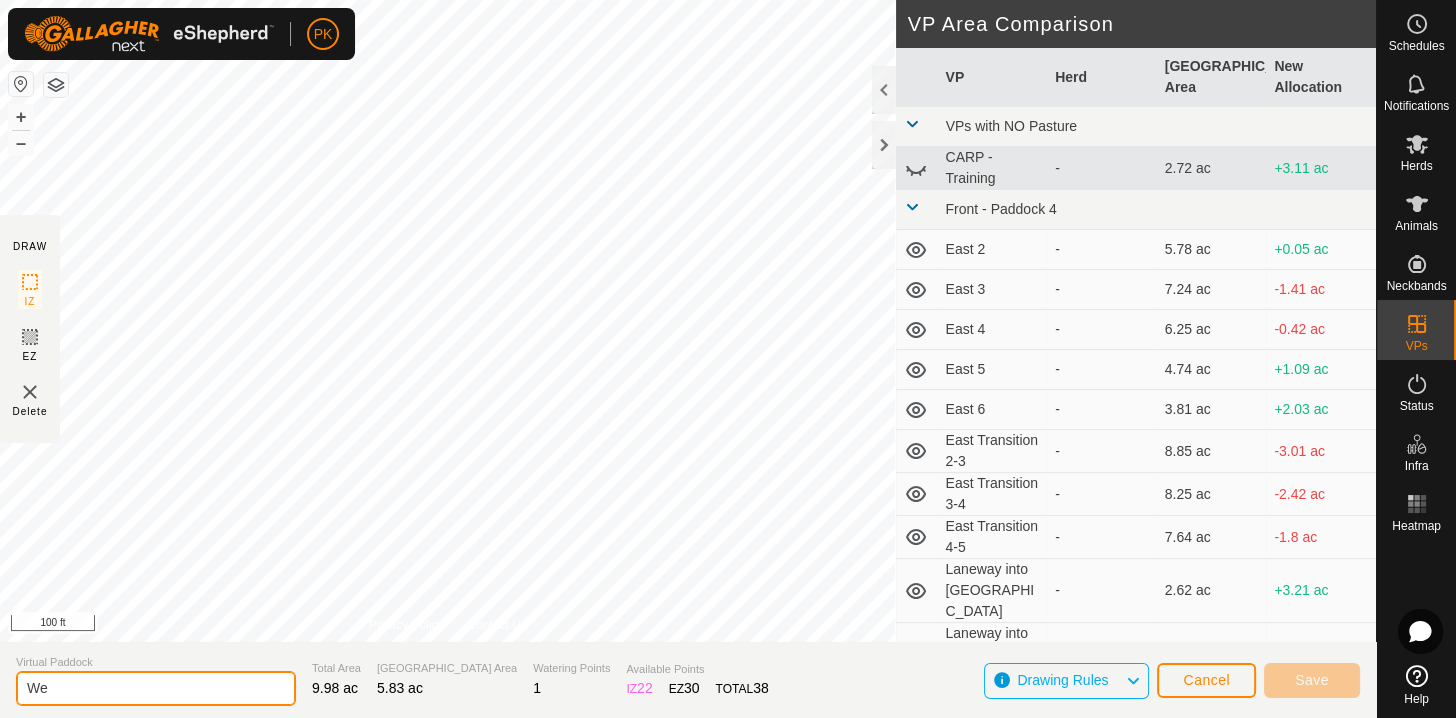 type on "W" 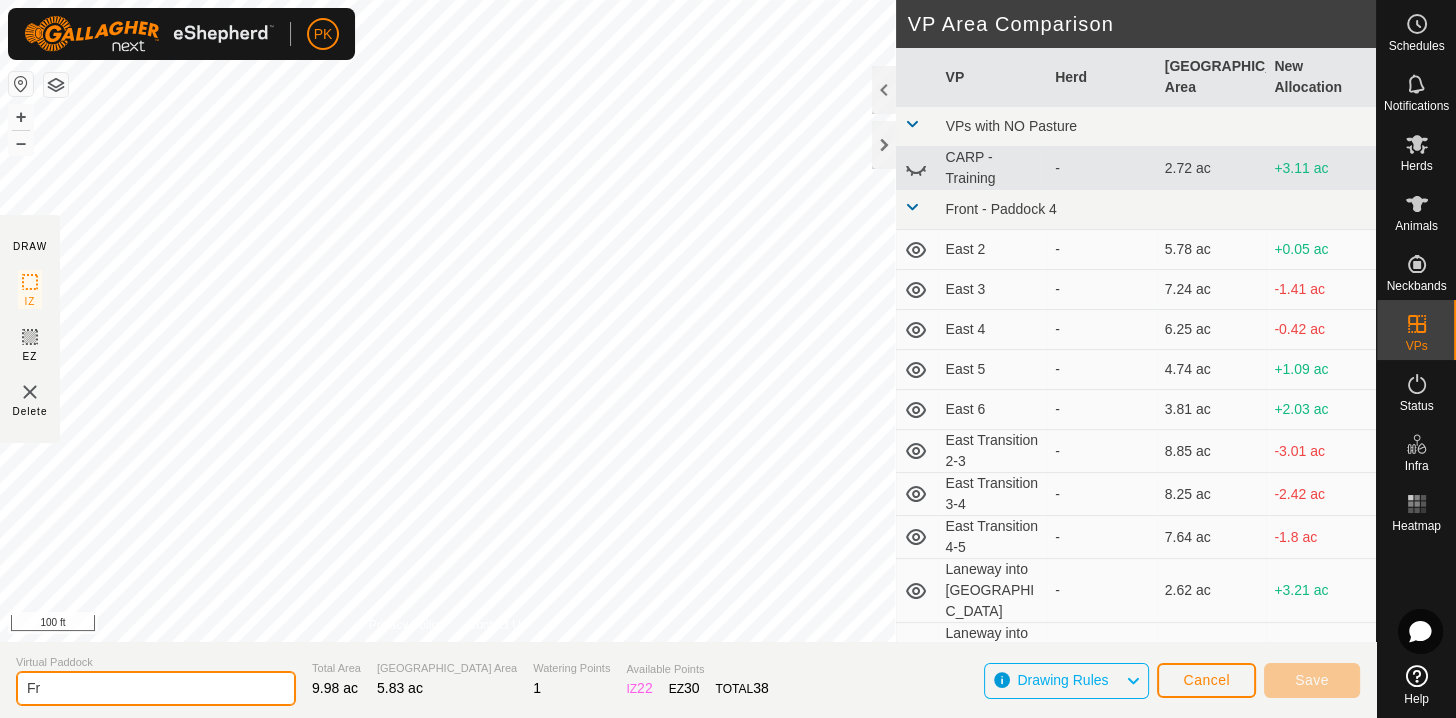 type on "F" 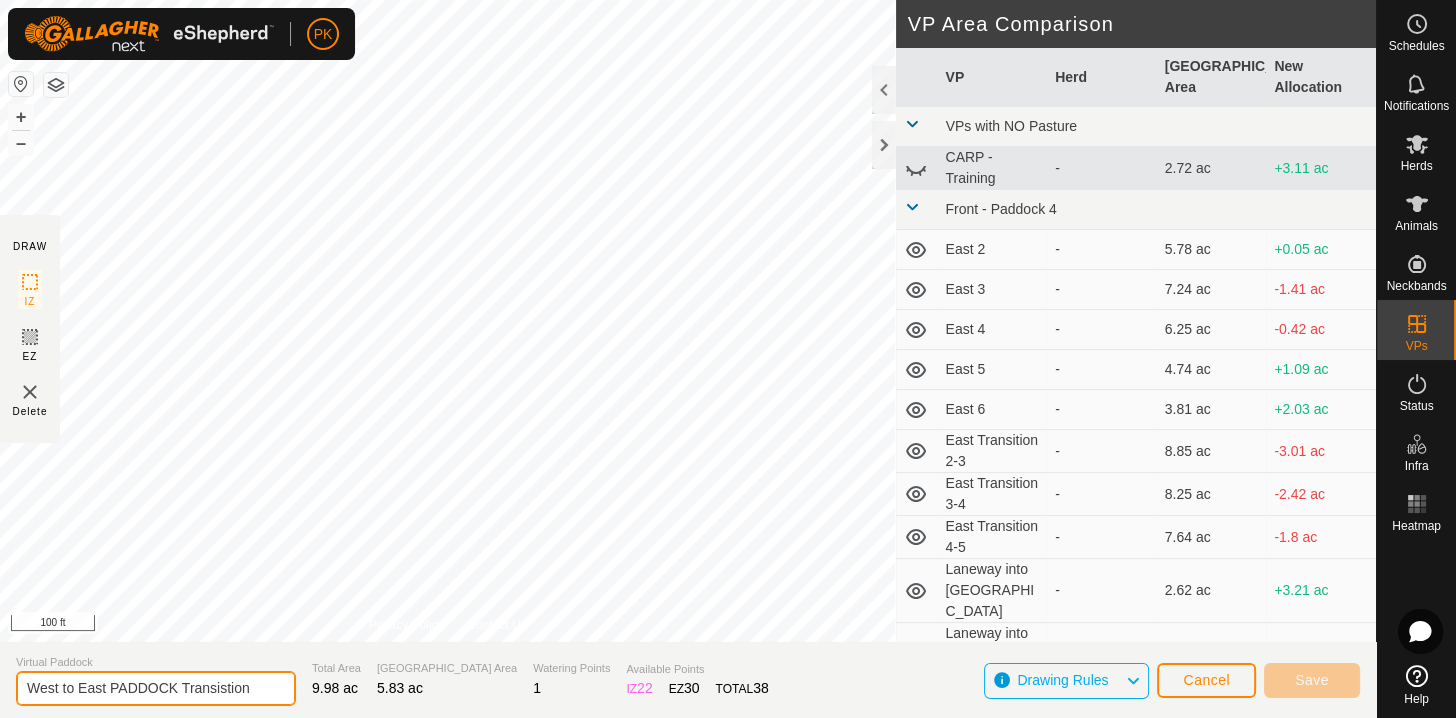 type on "West to East PADDOCK Transistion" 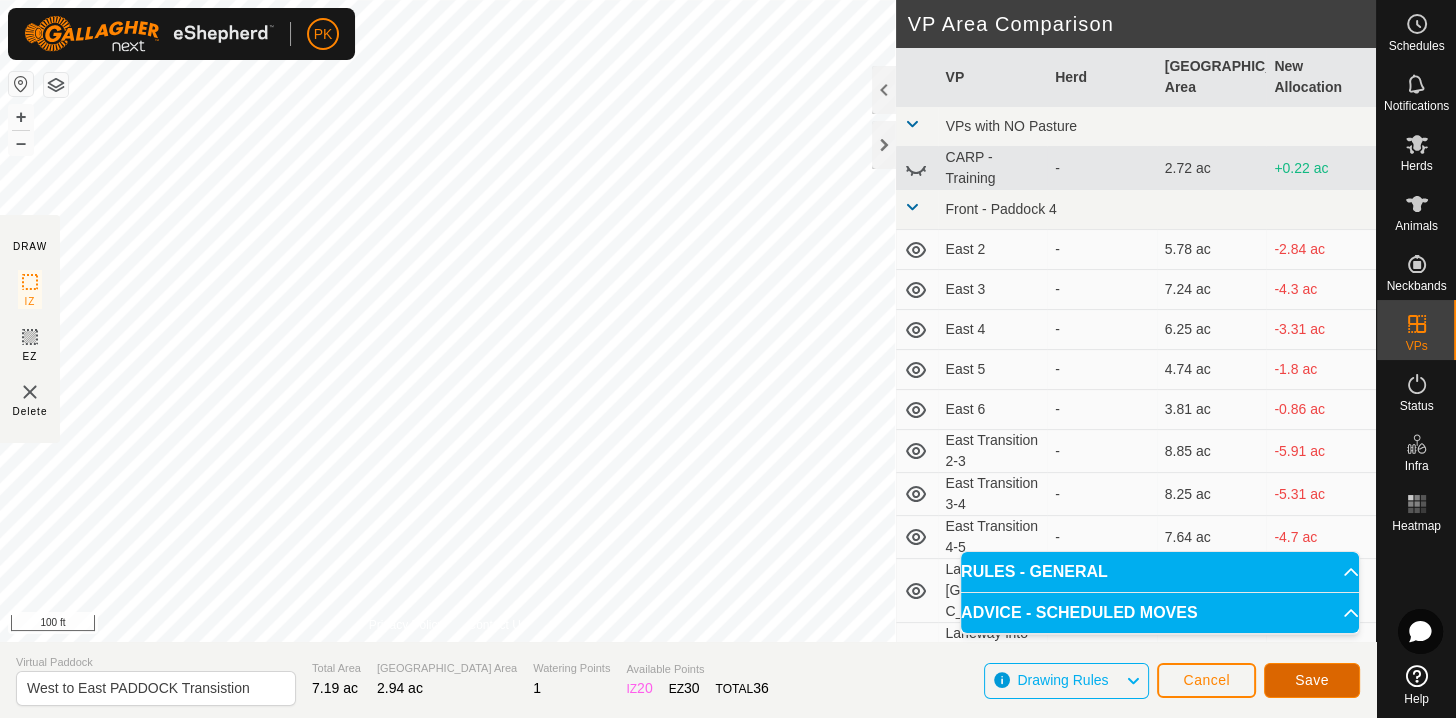 click on "Save" 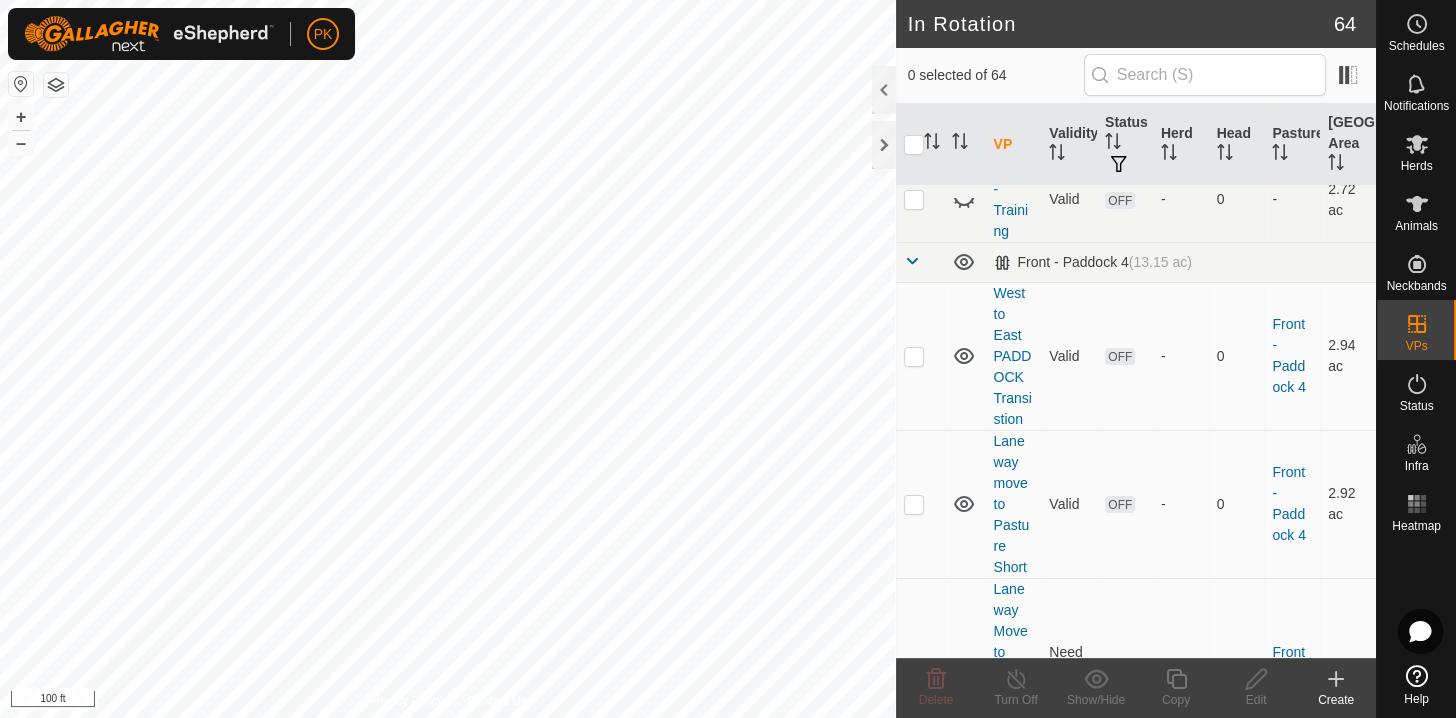 scroll, scrollTop: 64, scrollLeft: 0, axis: vertical 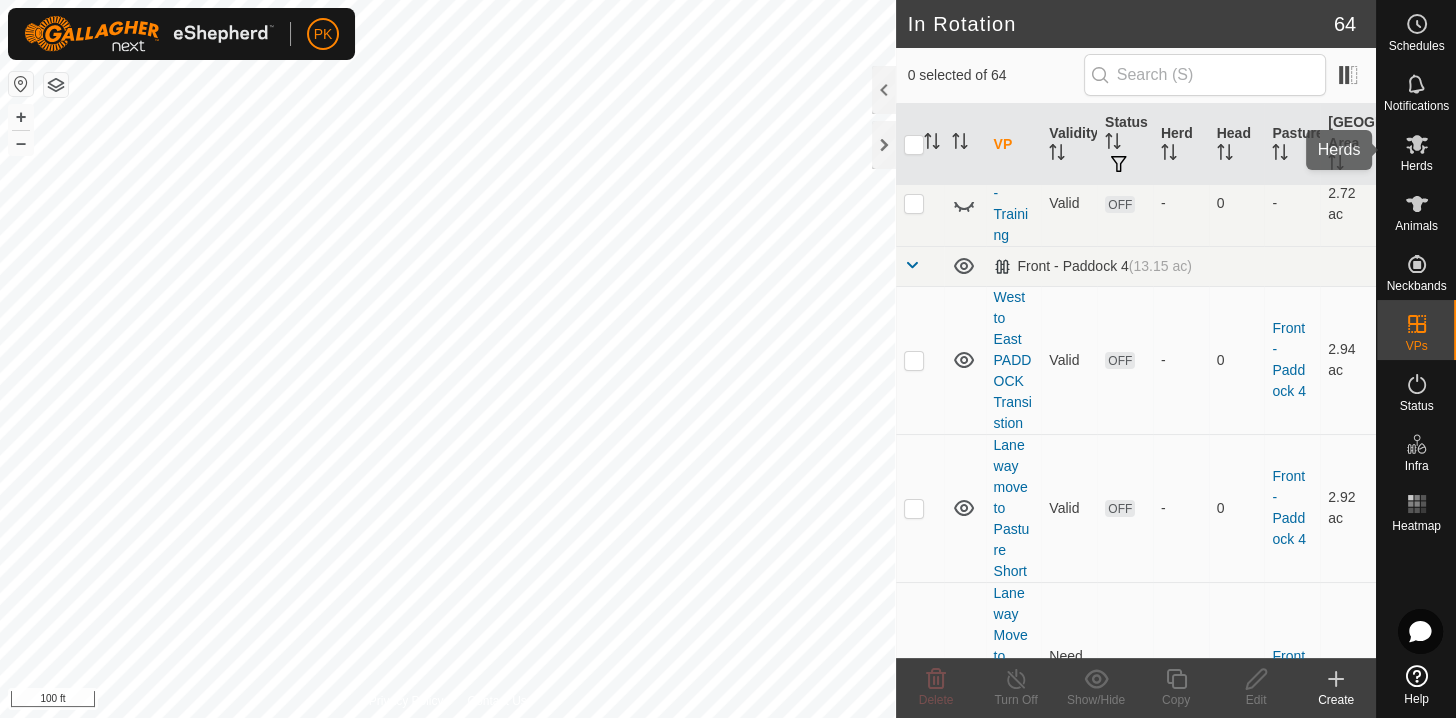 click 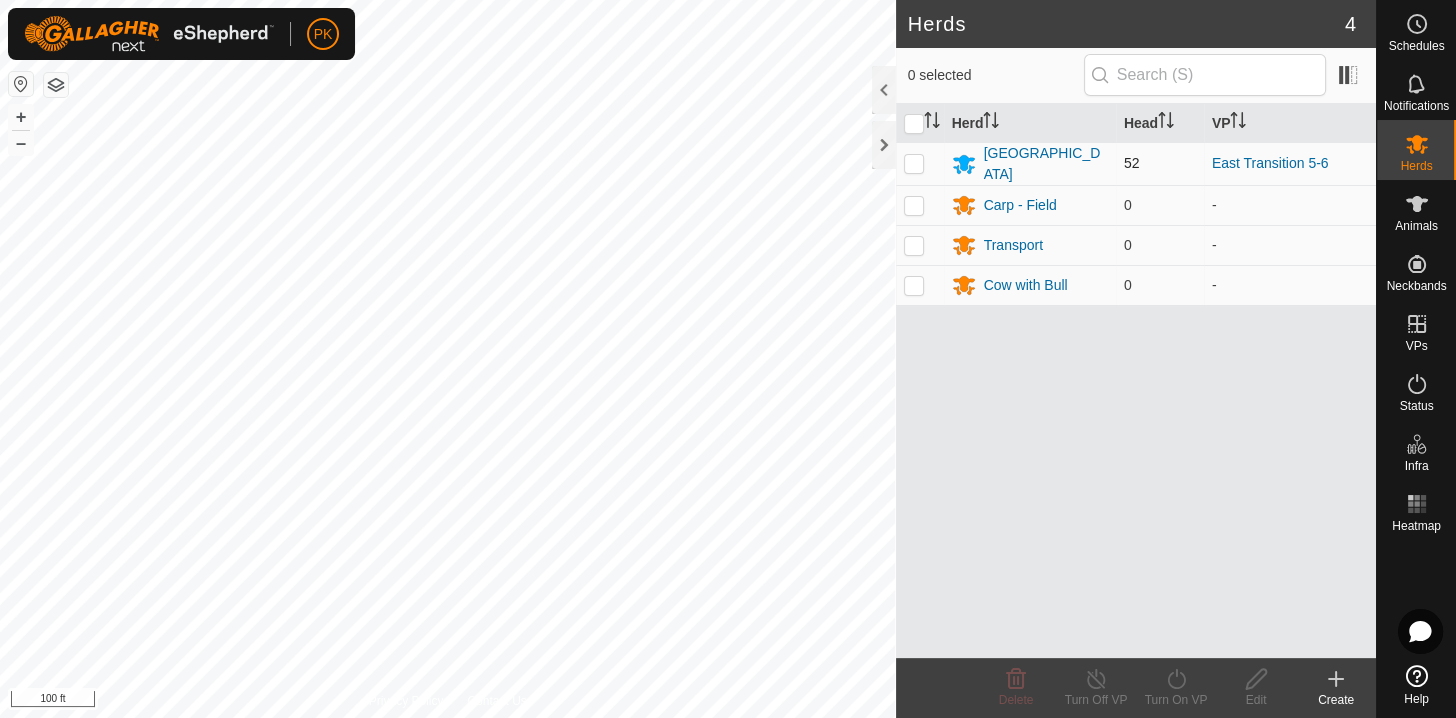 click at bounding box center [914, 163] 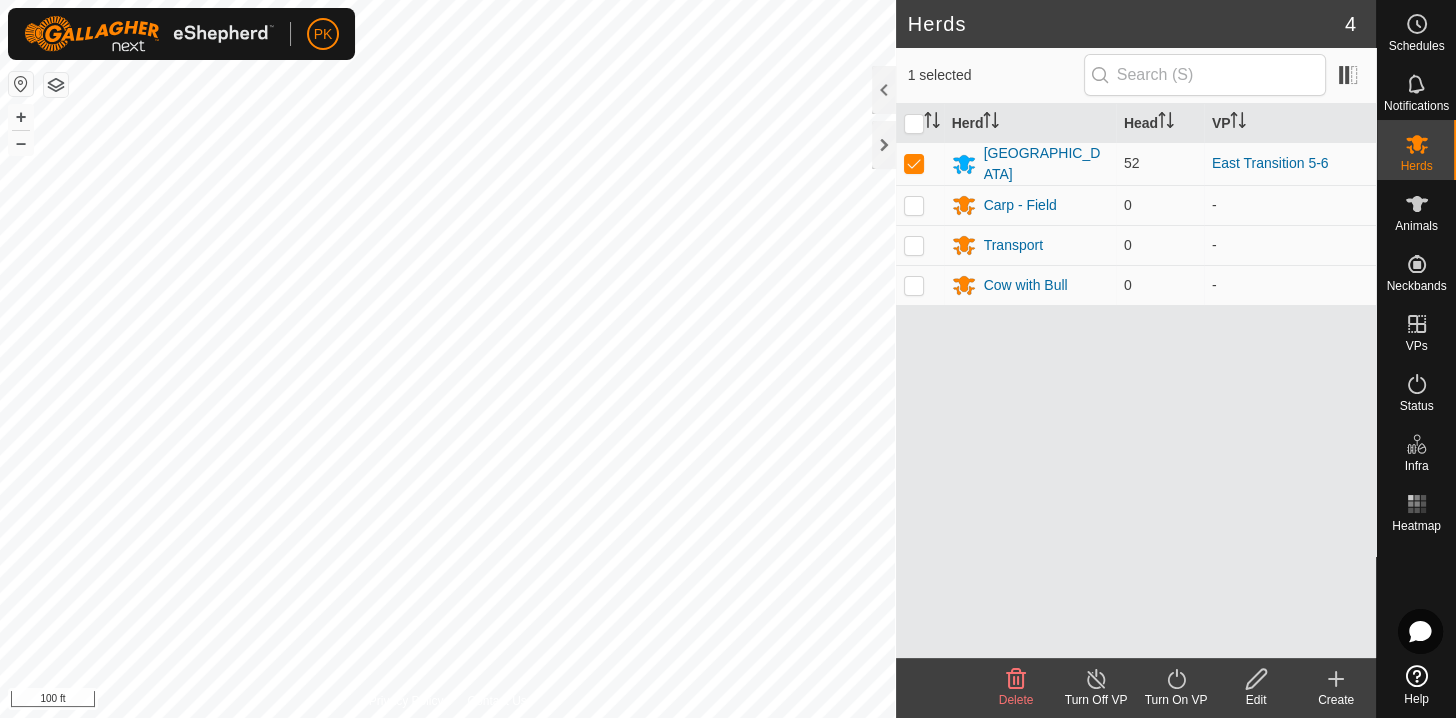 click 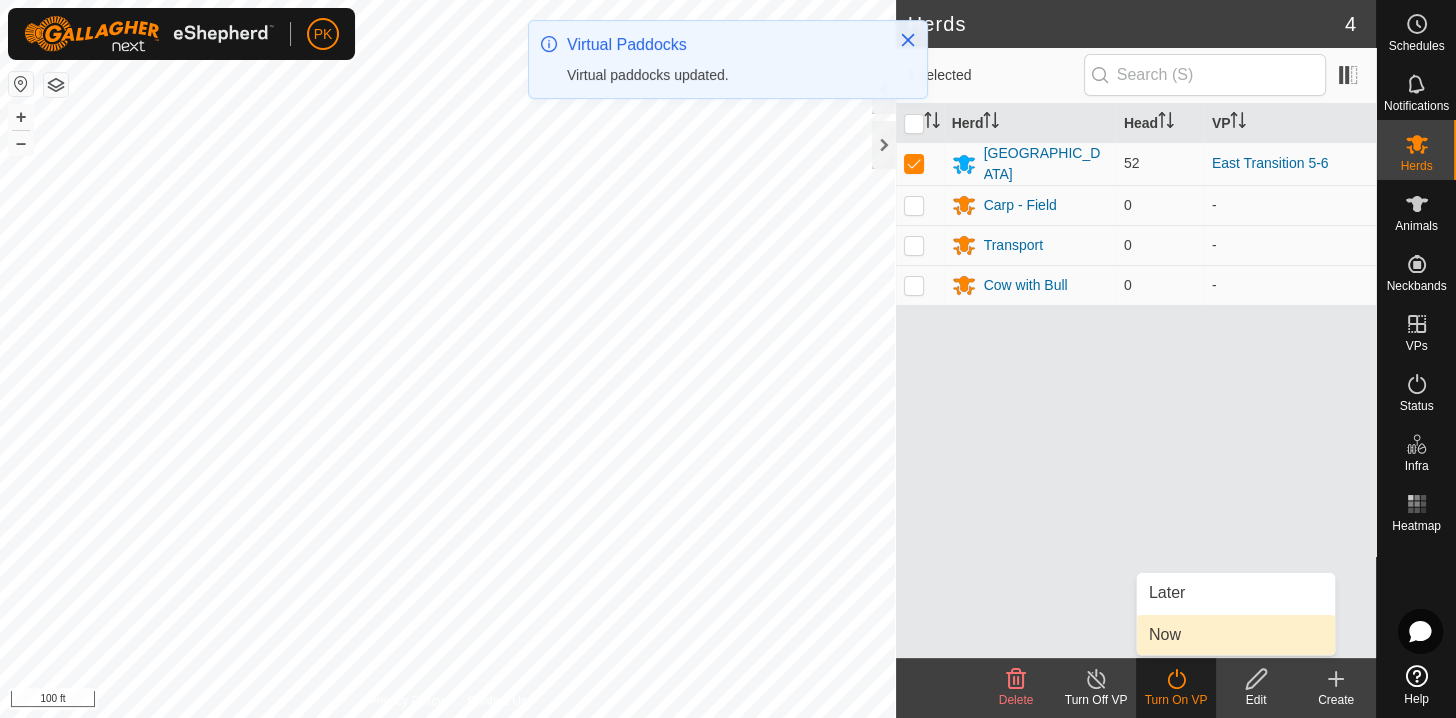 click on "Now" at bounding box center [1236, 635] 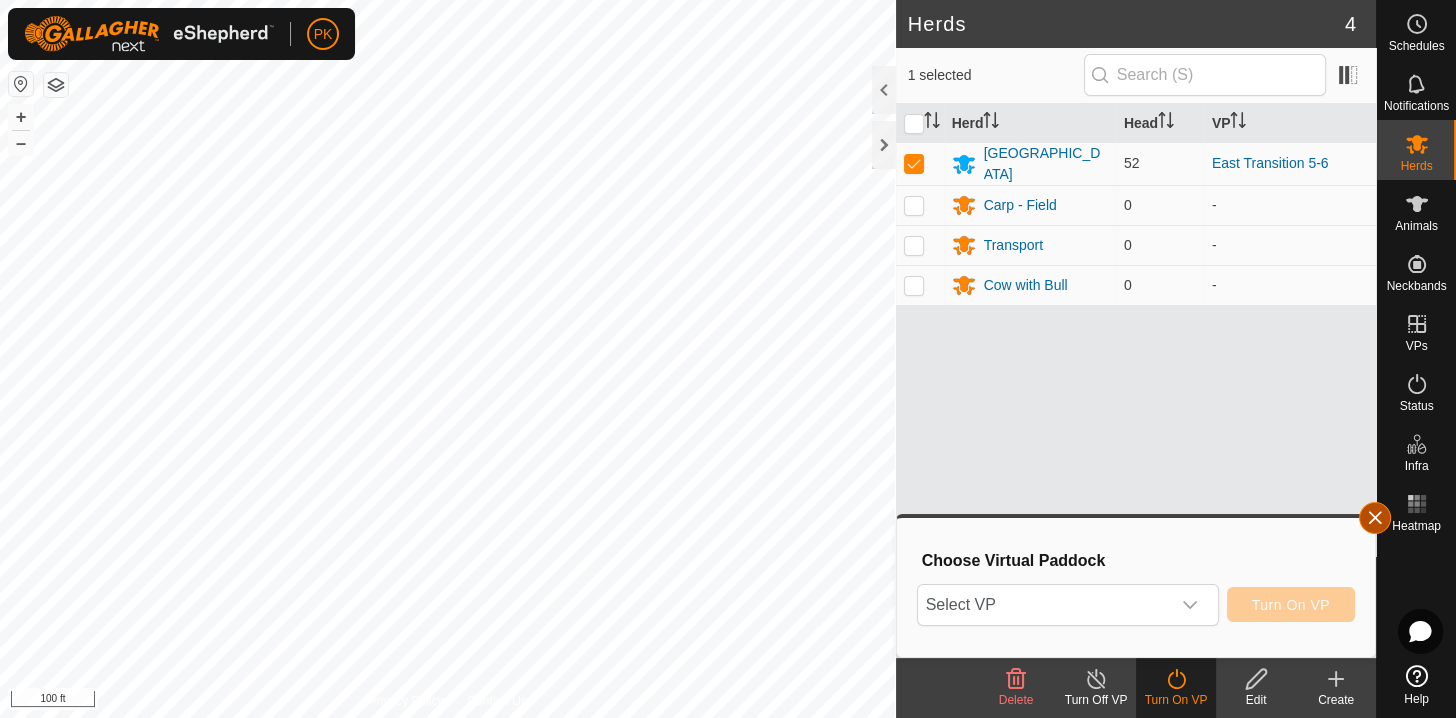 click at bounding box center [1375, 518] 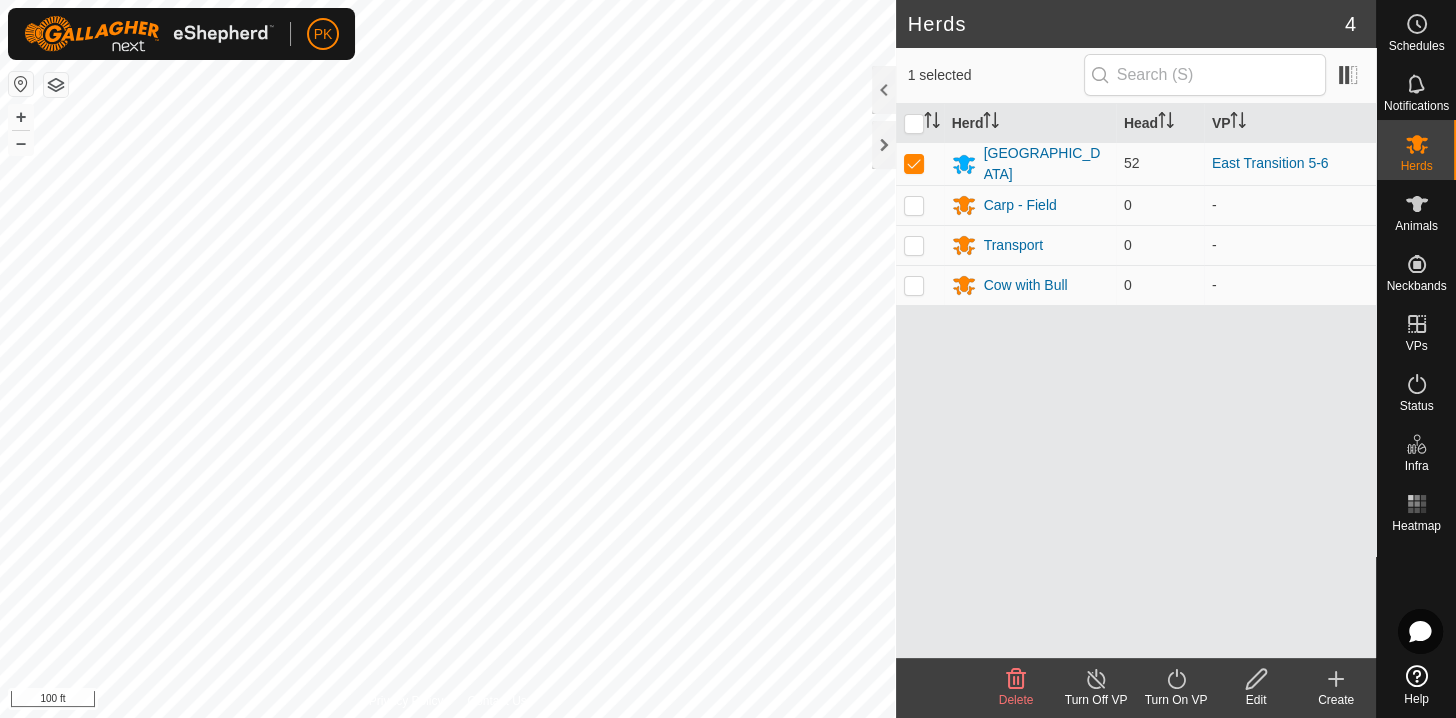 click on "Turn On VP" 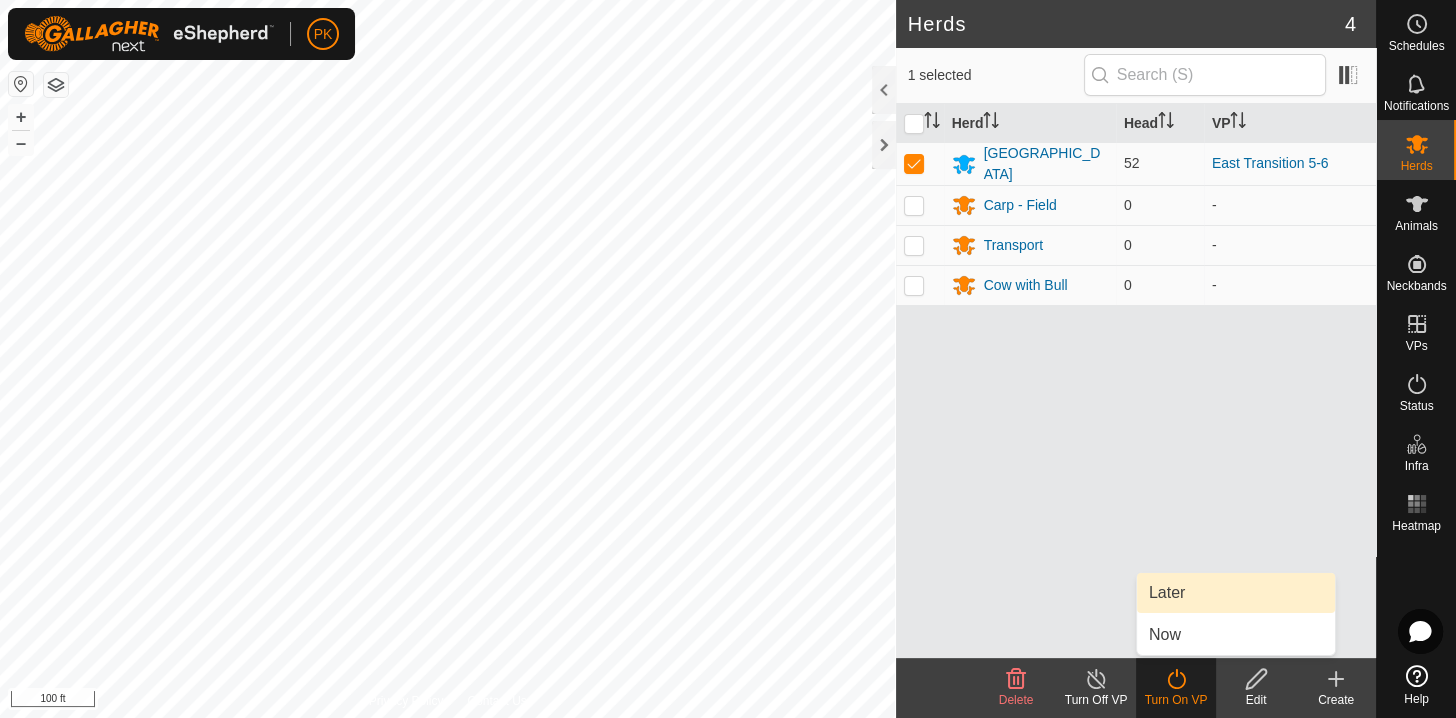 click on "Later" at bounding box center [1236, 593] 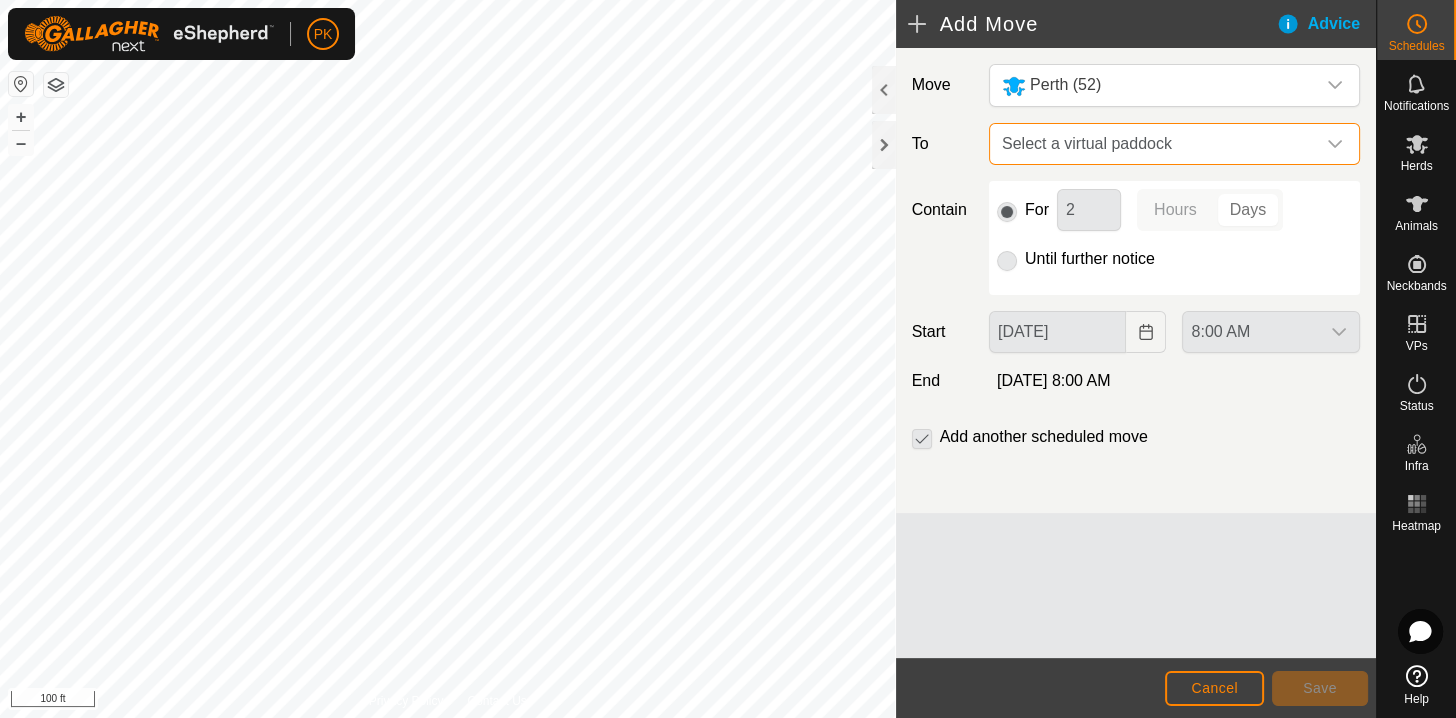 click on "Select a virtual paddock" at bounding box center [1154, 144] 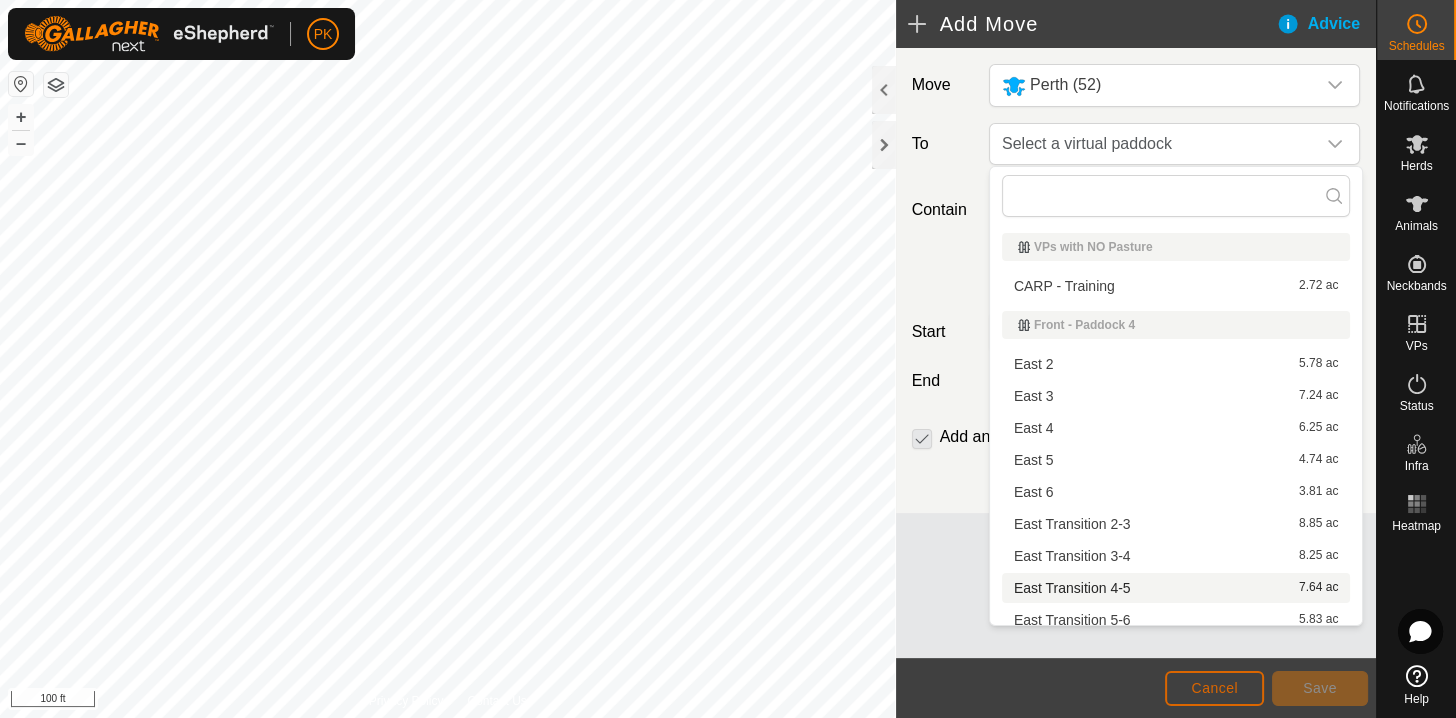 click on "Cancel" 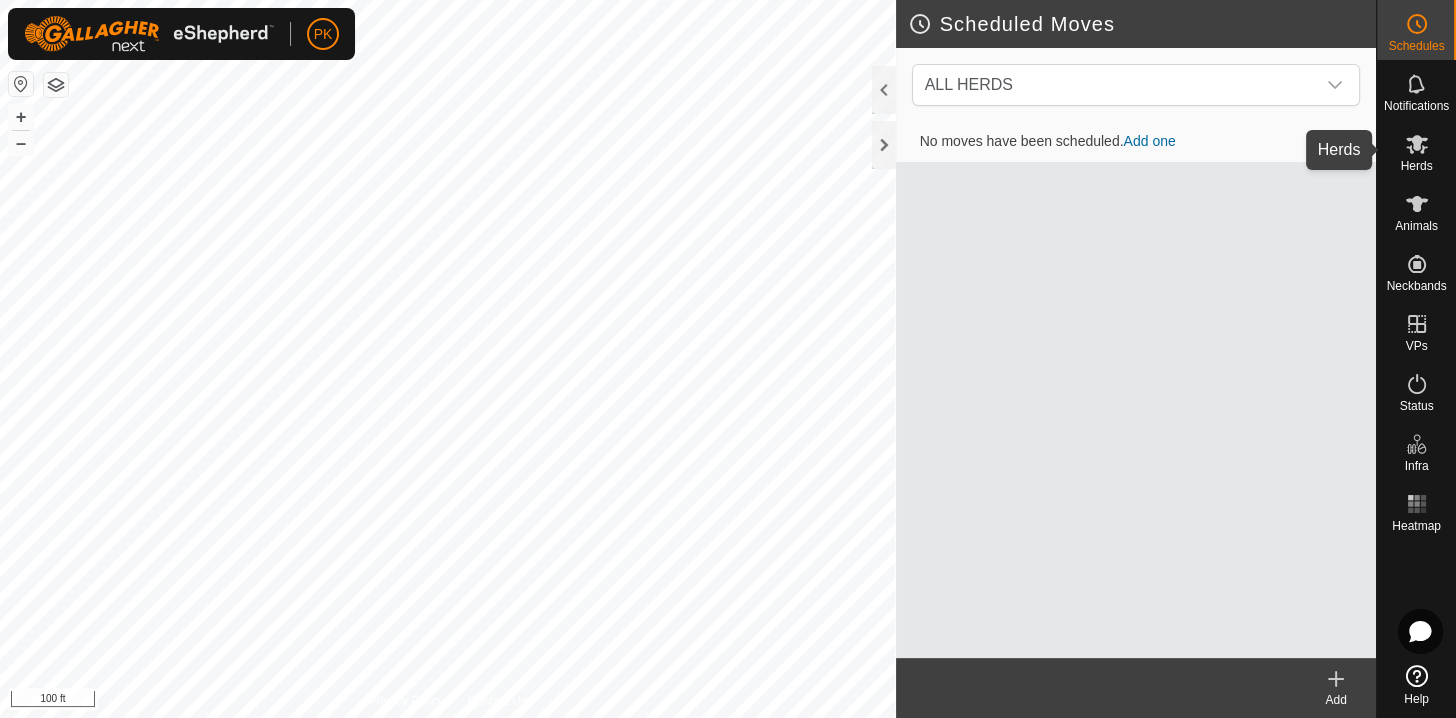 click 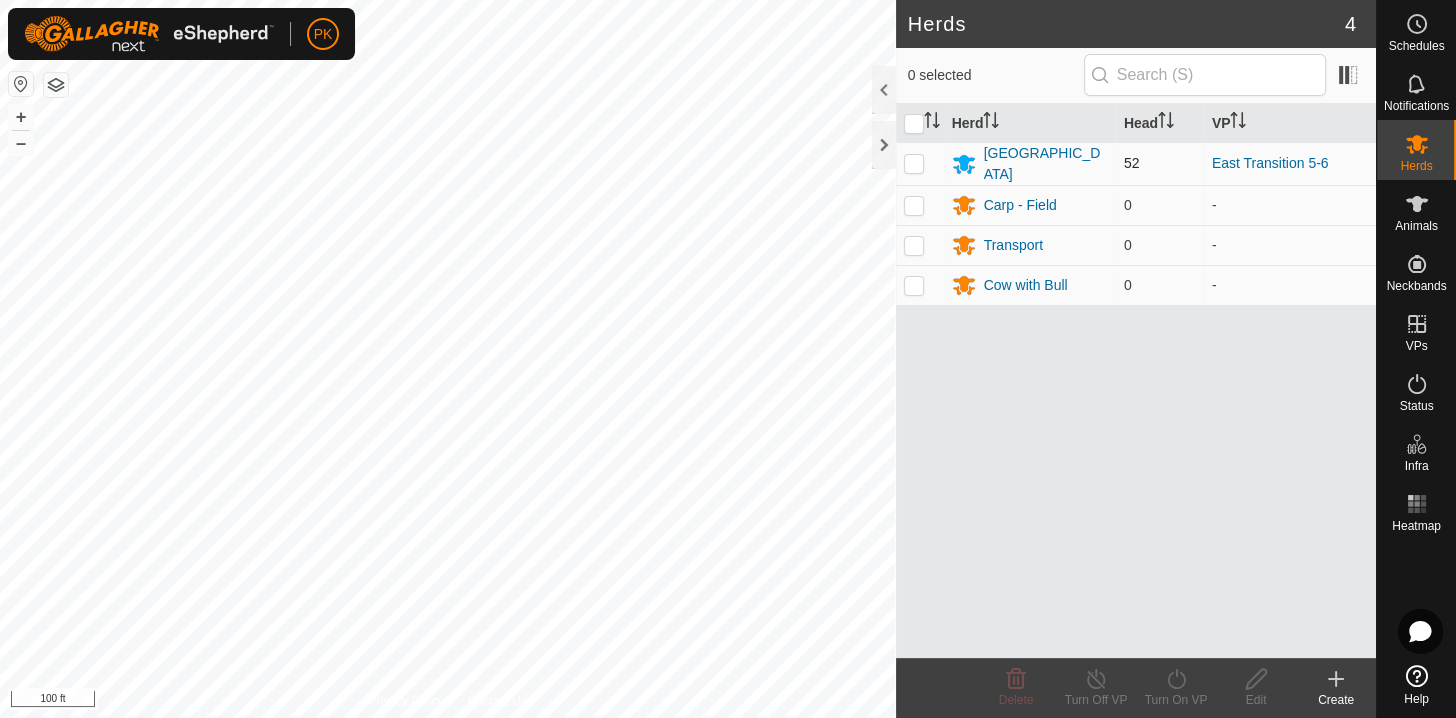 click at bounding box center [914, 163] 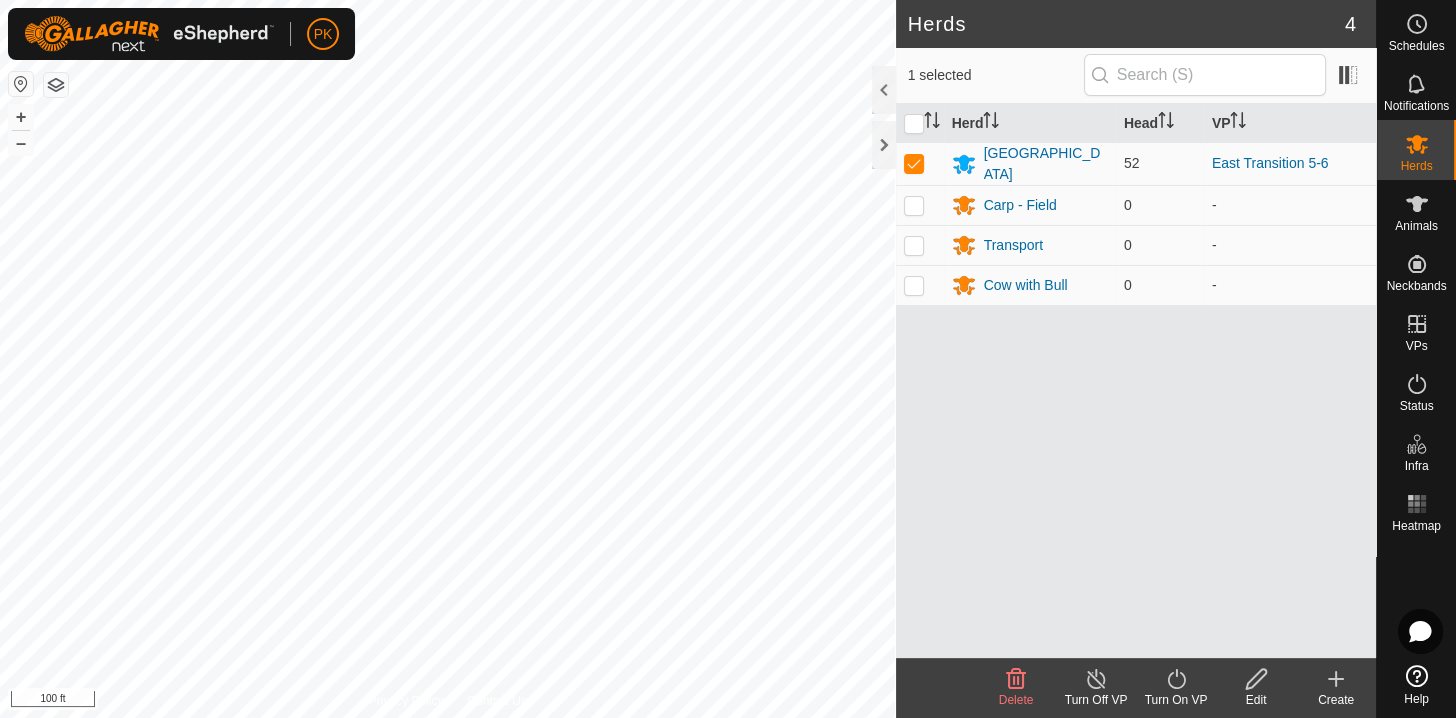 click on "Turn On VP" 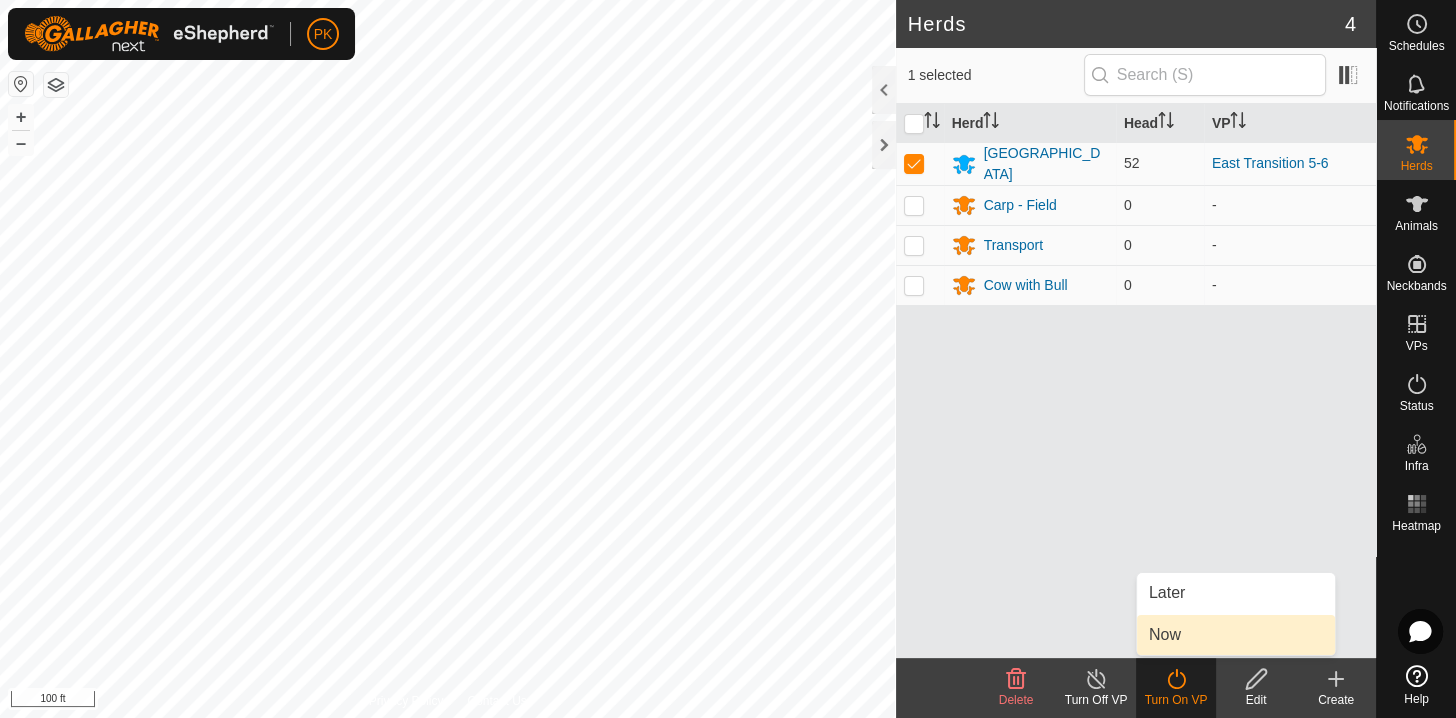 click on "Now" at bounding box center [1236, 635] 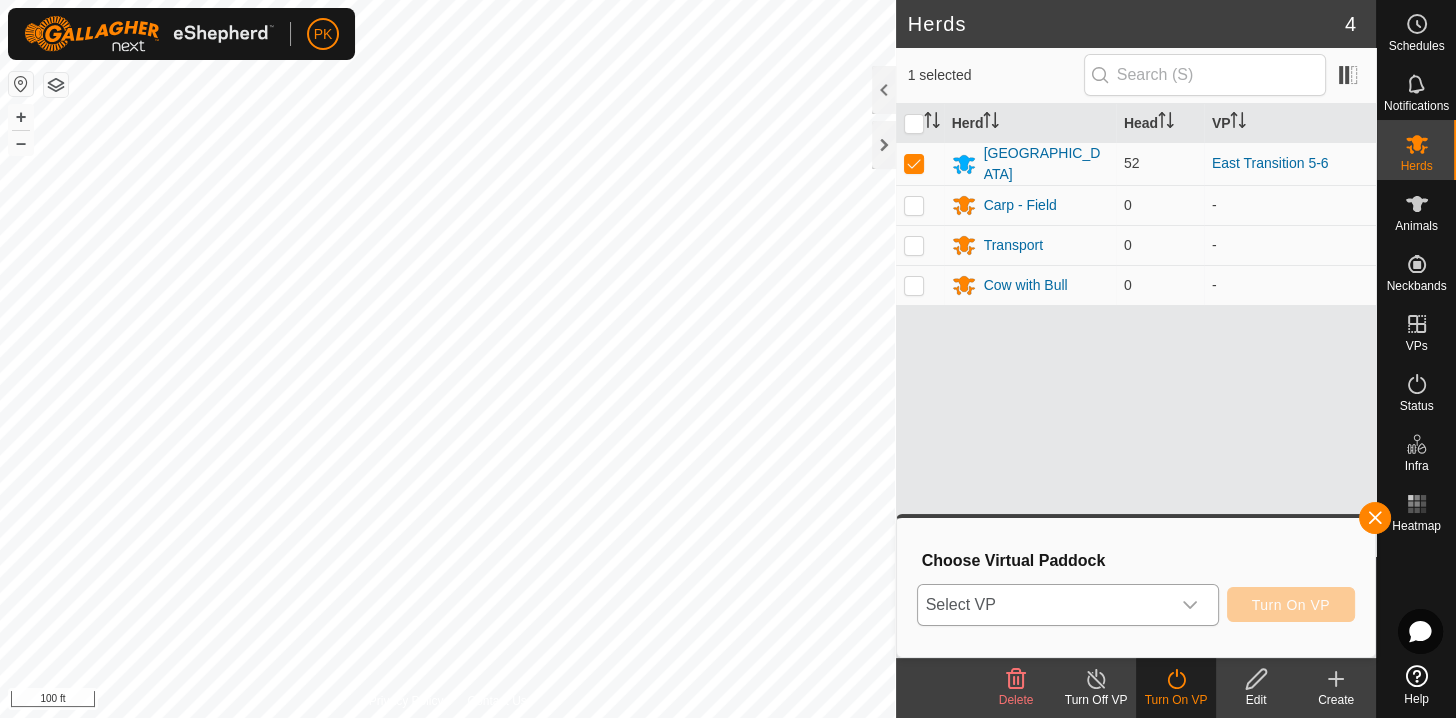 click at bounding box center [1190, 605] 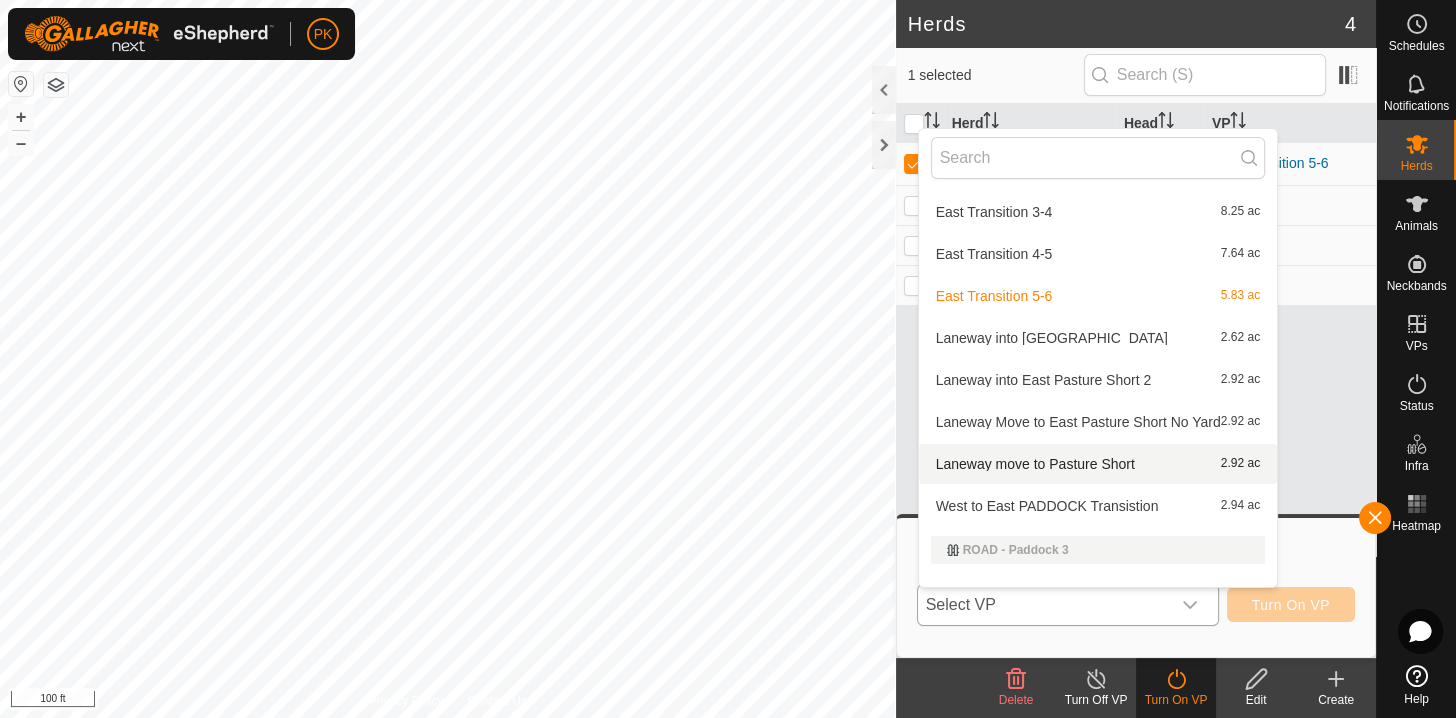 scroll, scrollTop: 380, scrollLeft: 0, axis: vertical 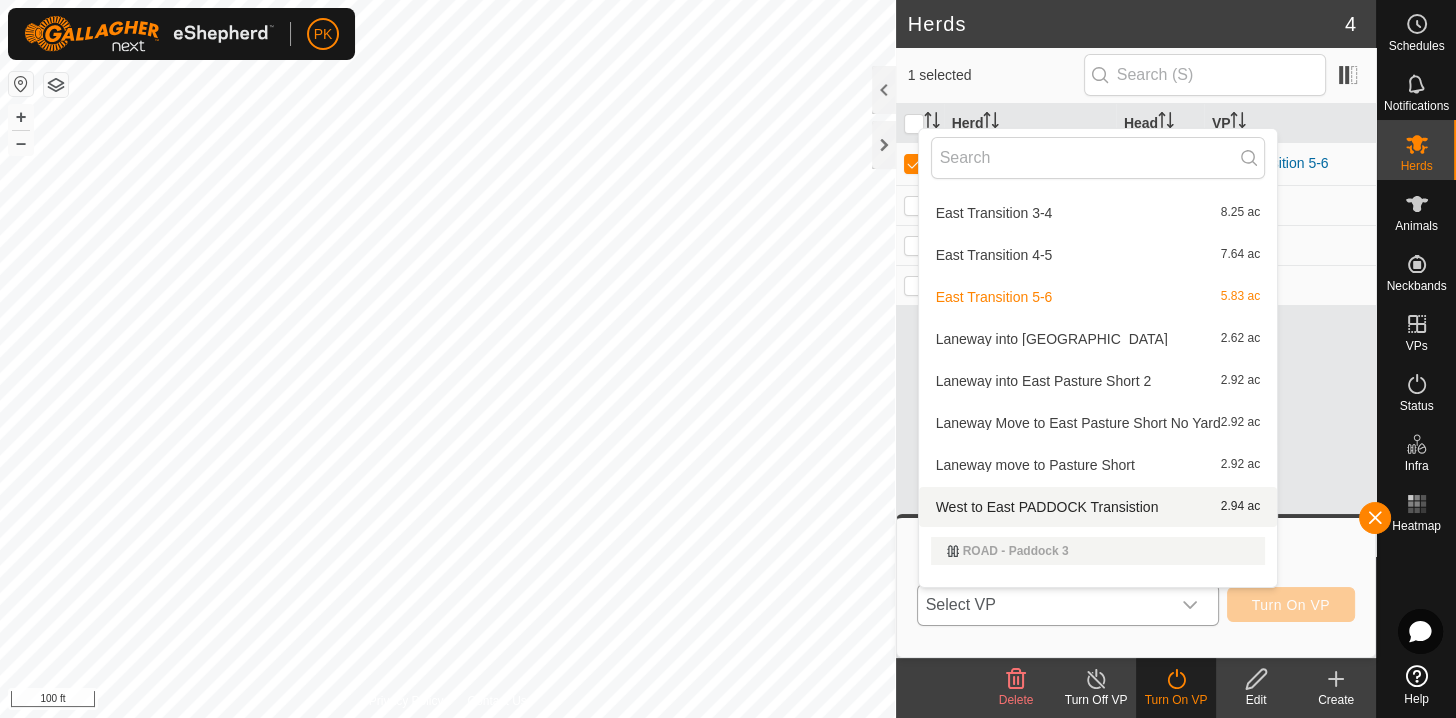 click on "West to East PADDOCK Transistion  2.94 ac" at bounding box center [1098, 507] 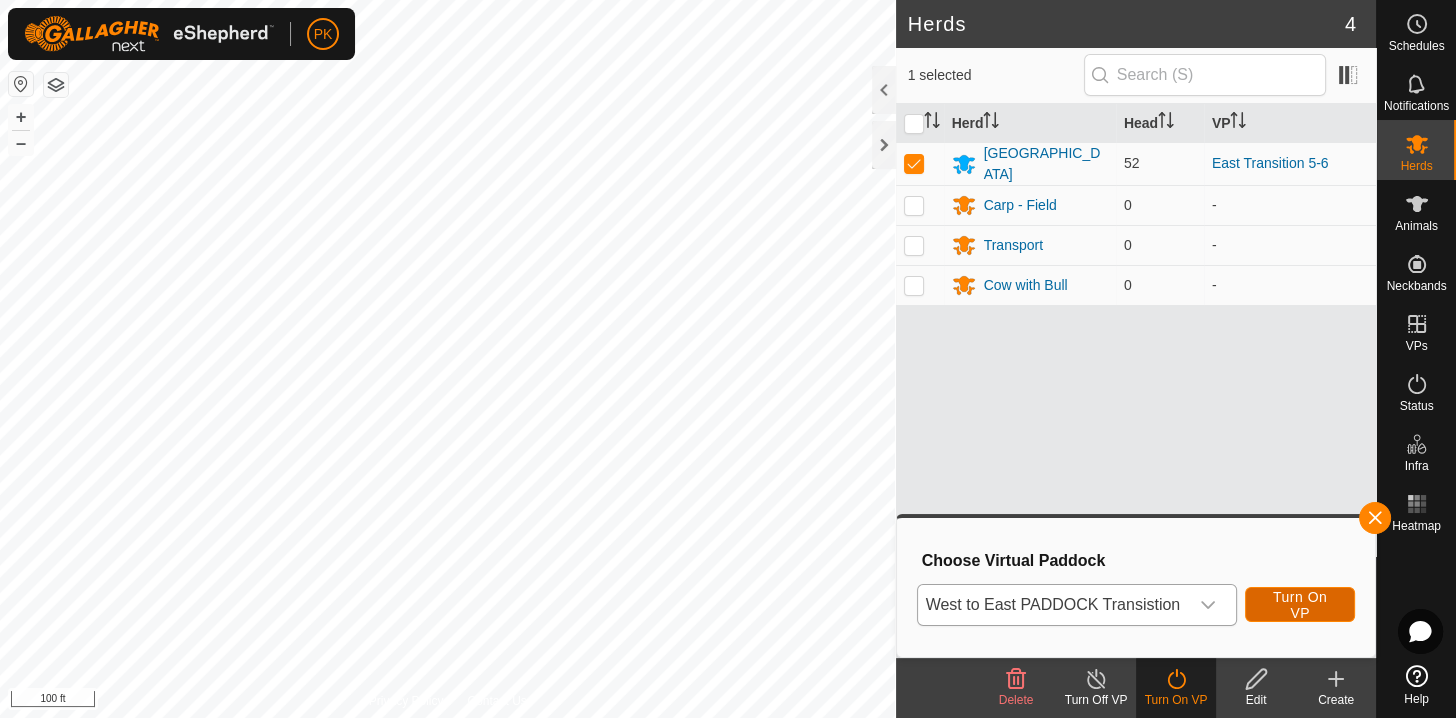 click on "Turn On VP" at bounding box center [1300, 605] 